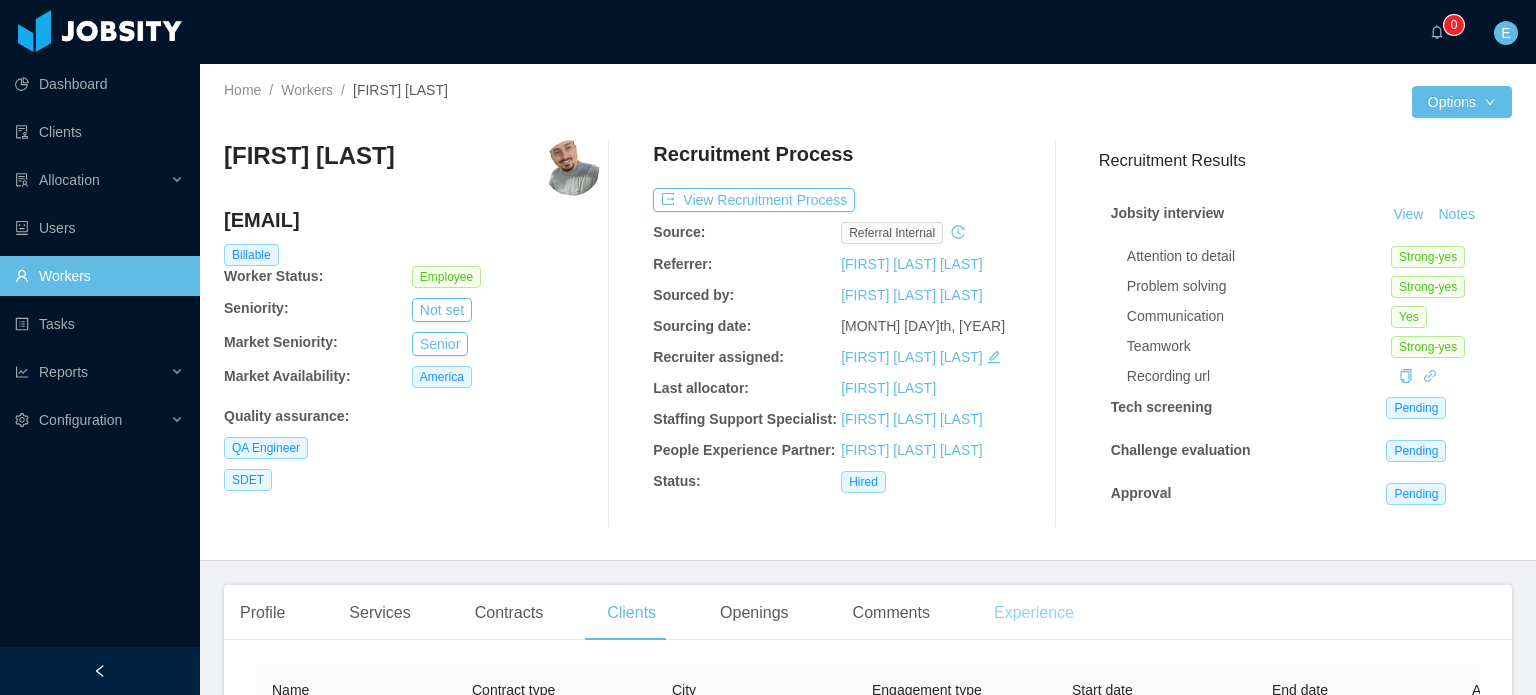 scroll, scrollTop: 0, scrollLeft: 0, axis: both 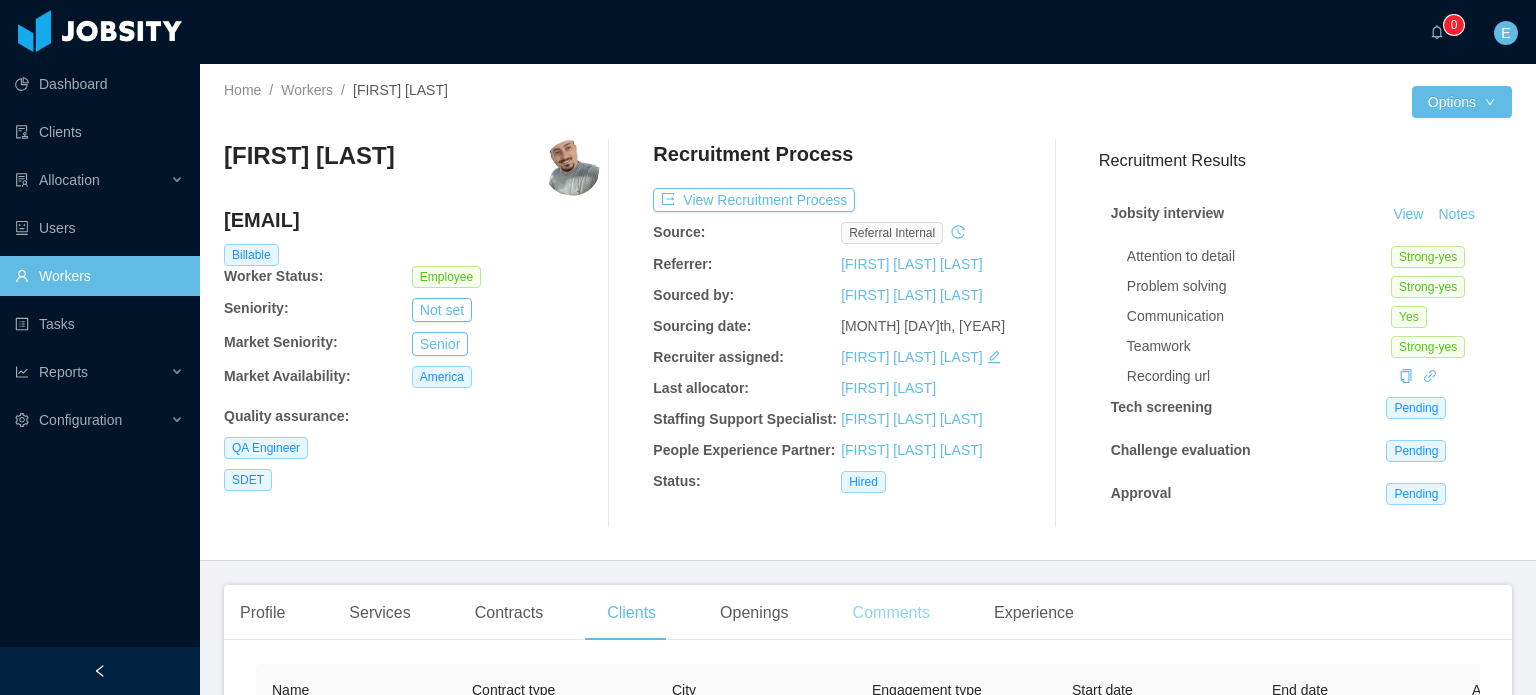 click on "Comments" at bounding box center [891, 613] 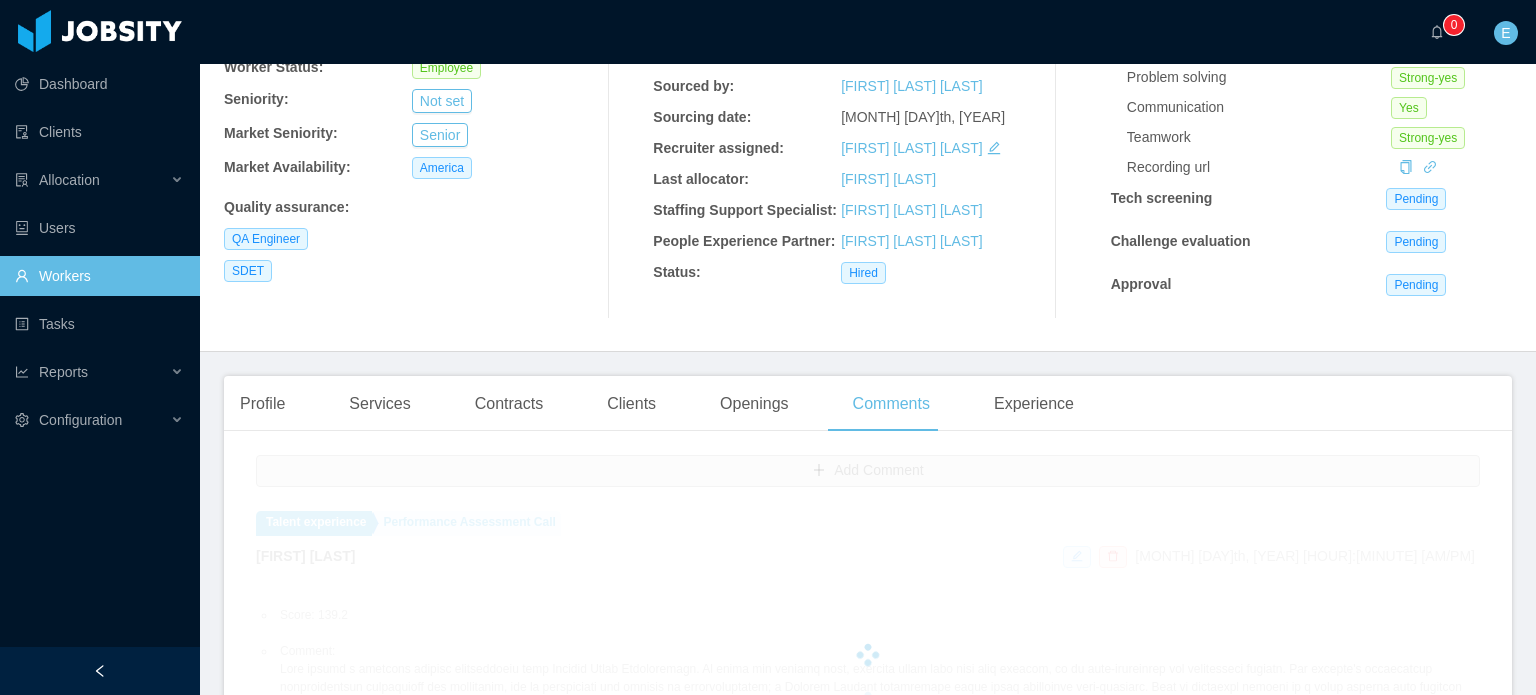 scroll, scrollTop: 300, scrollLeft: 0, axis: vertical 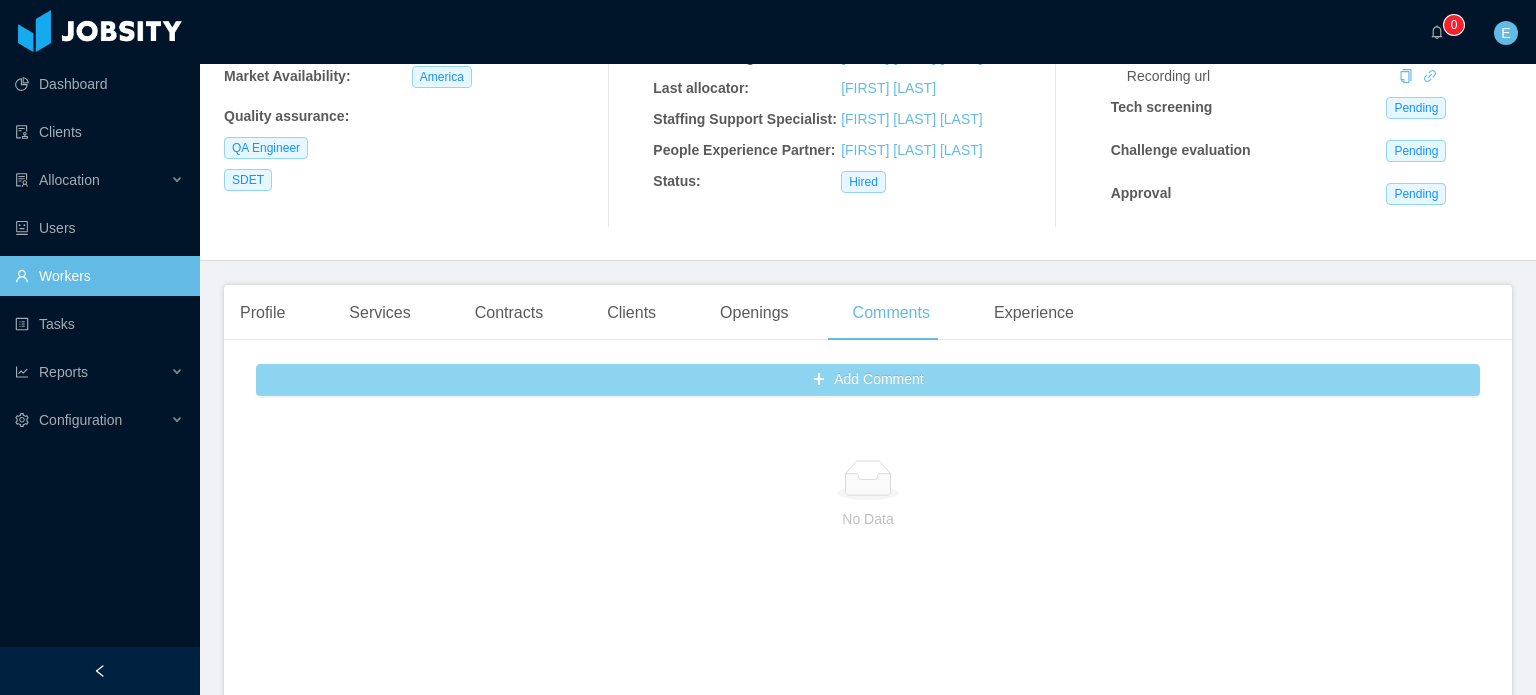 click on "Add Comment" at bounding box center [868, 380] 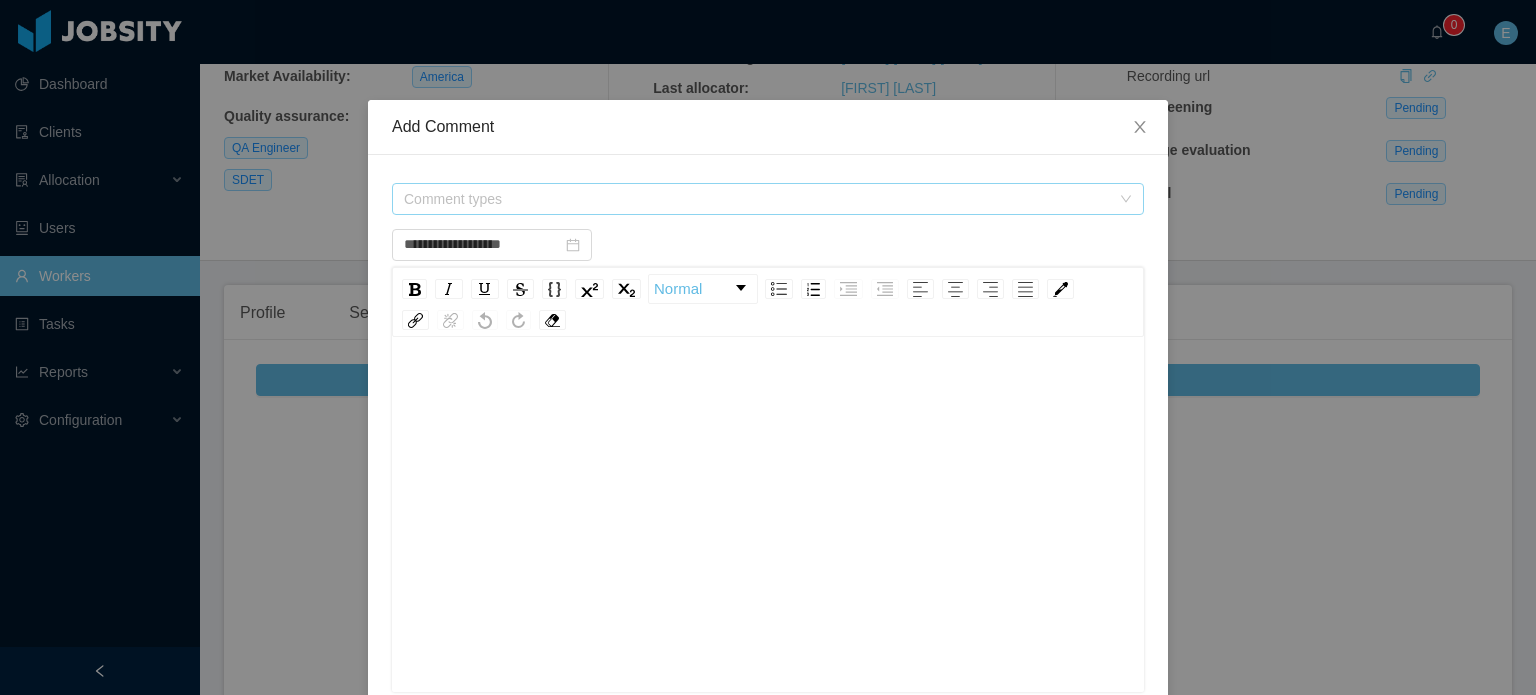 click on "Comment types" at bounding box center [761, 199] 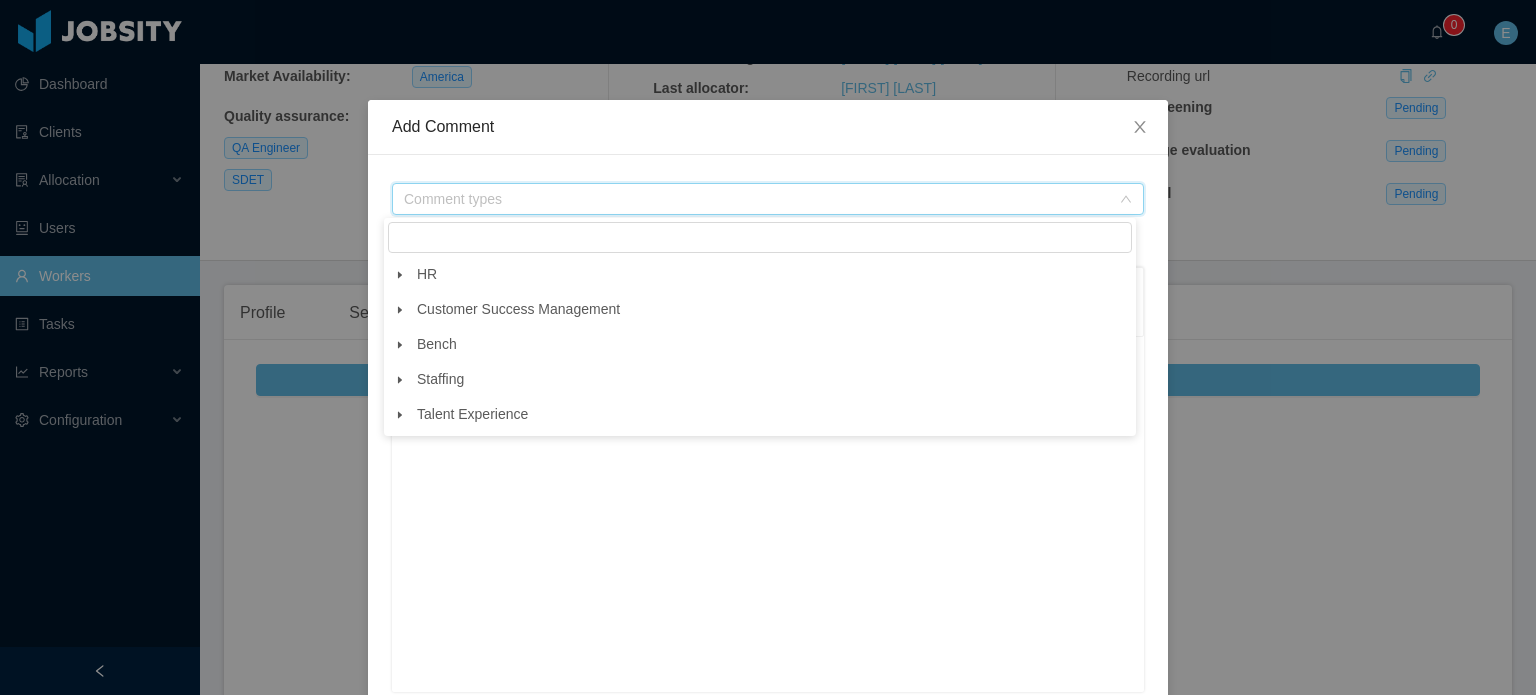 click 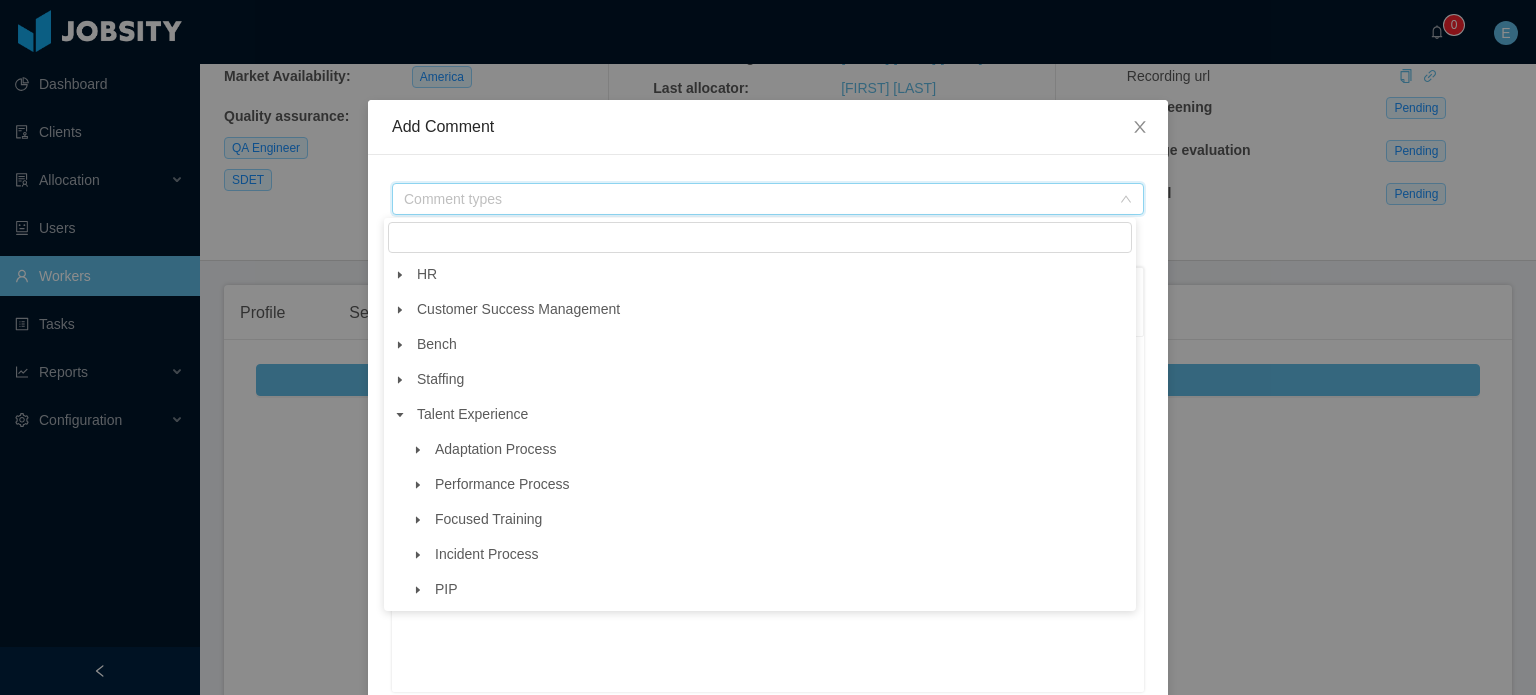 click 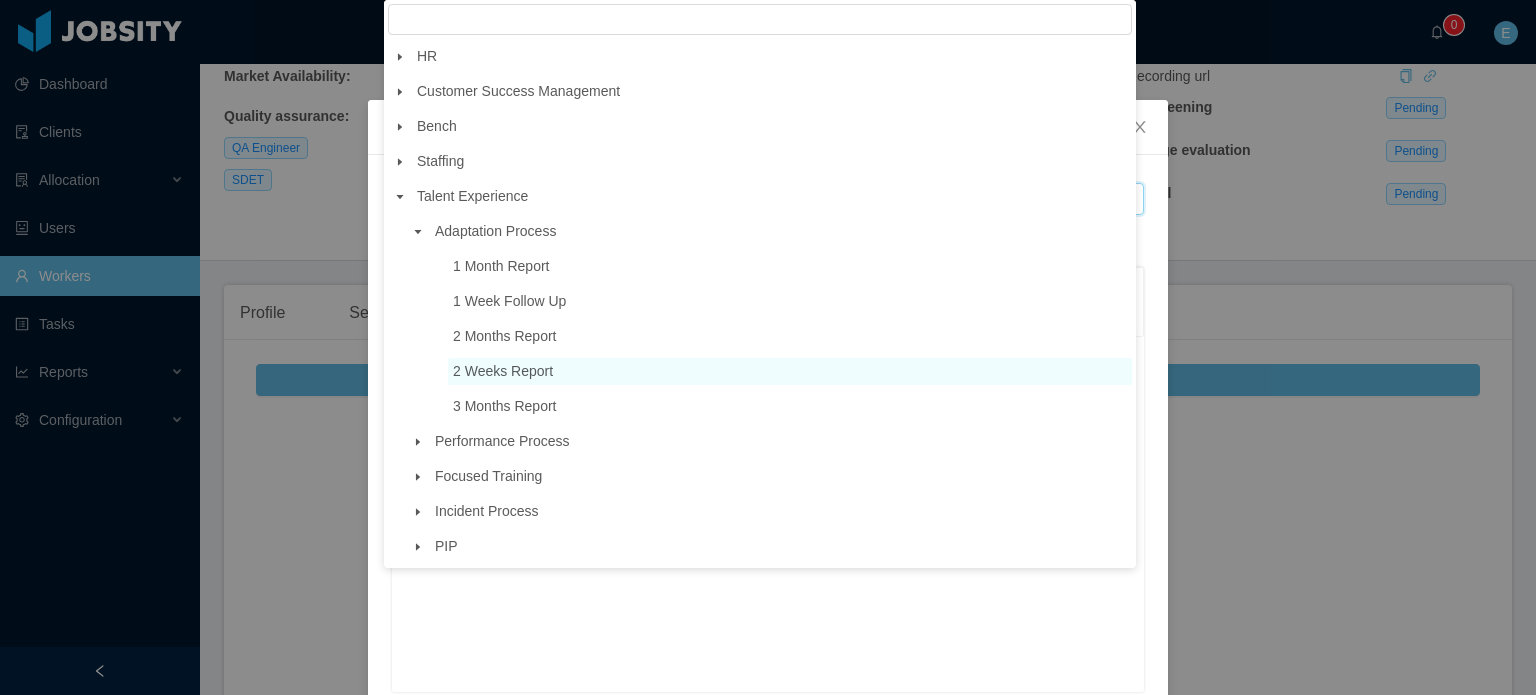 click on "2 Weeks Report" at bounding box center (503, 371) 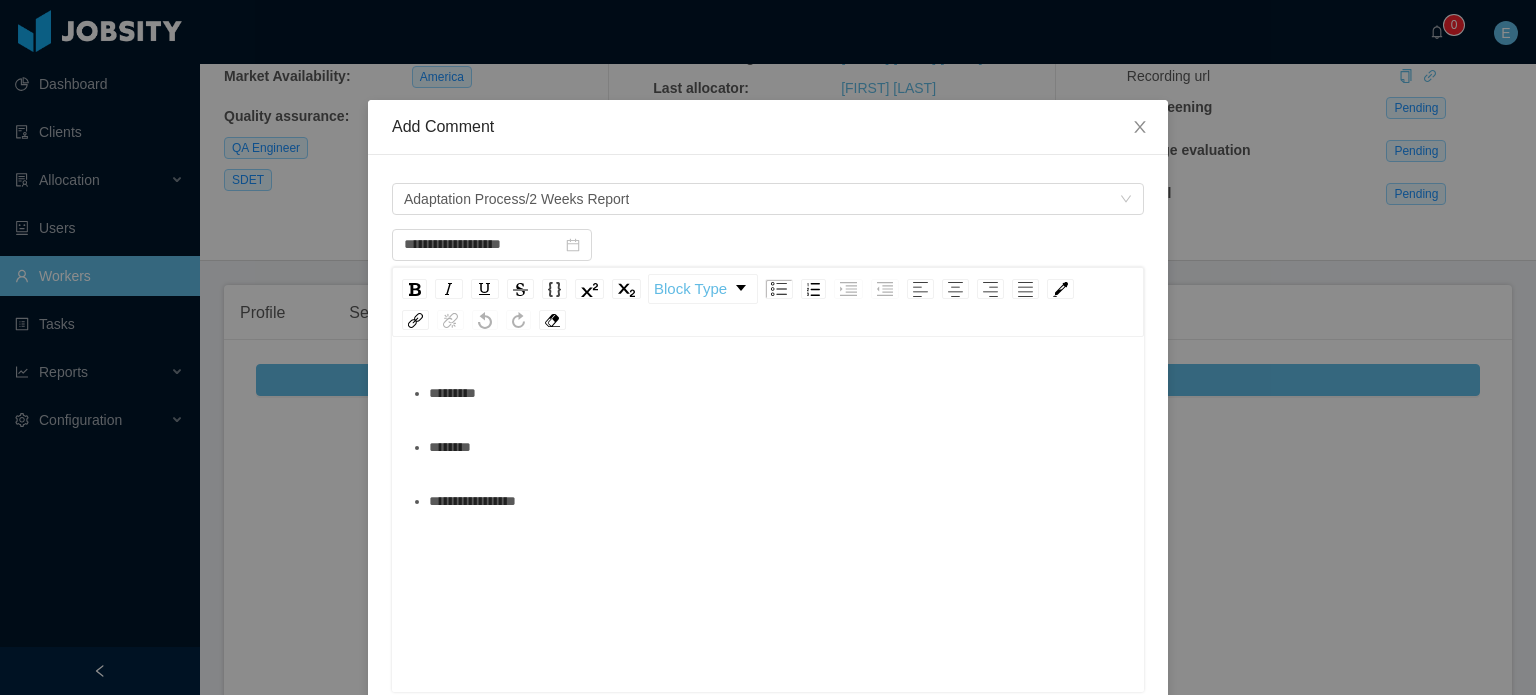 click on "********" at bounding box center [779, 447] 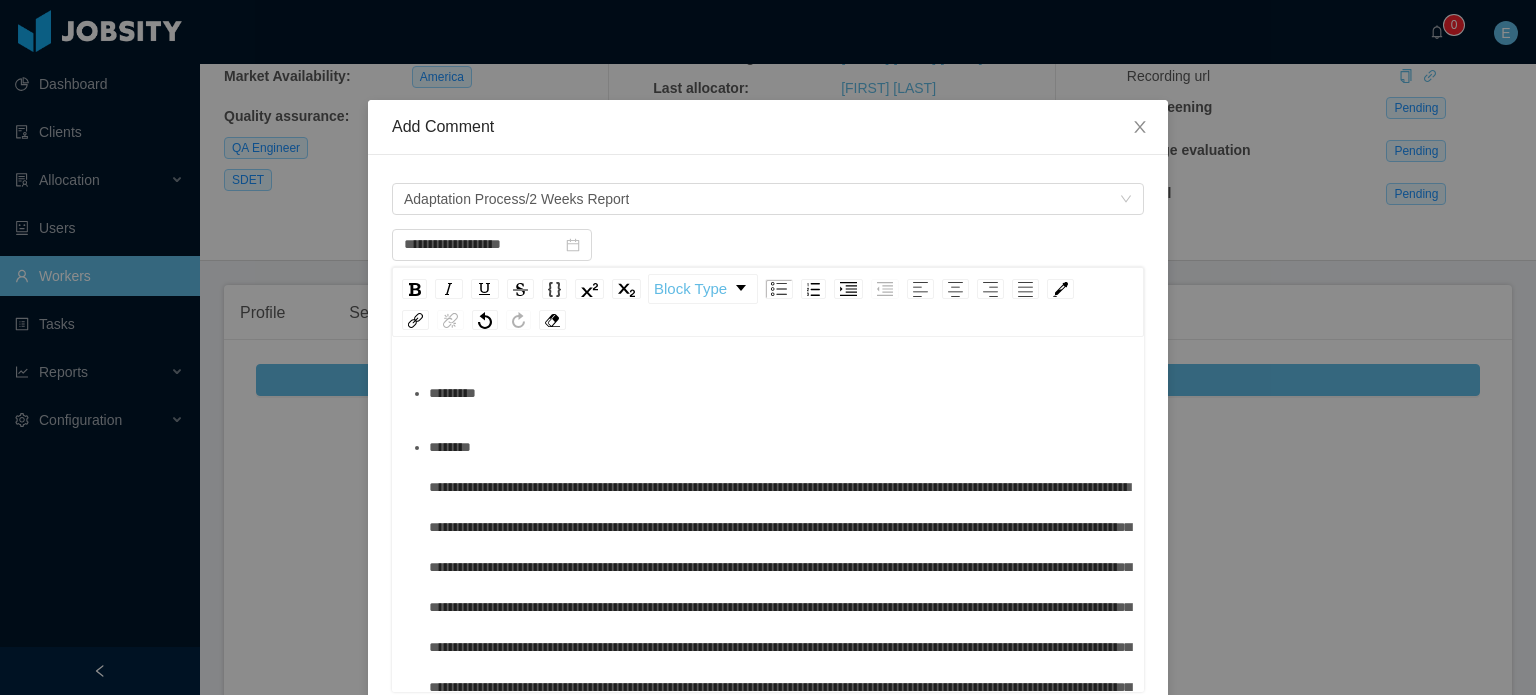scroll, scrollTop: 38, scrollLeft: 0, axis: vertical 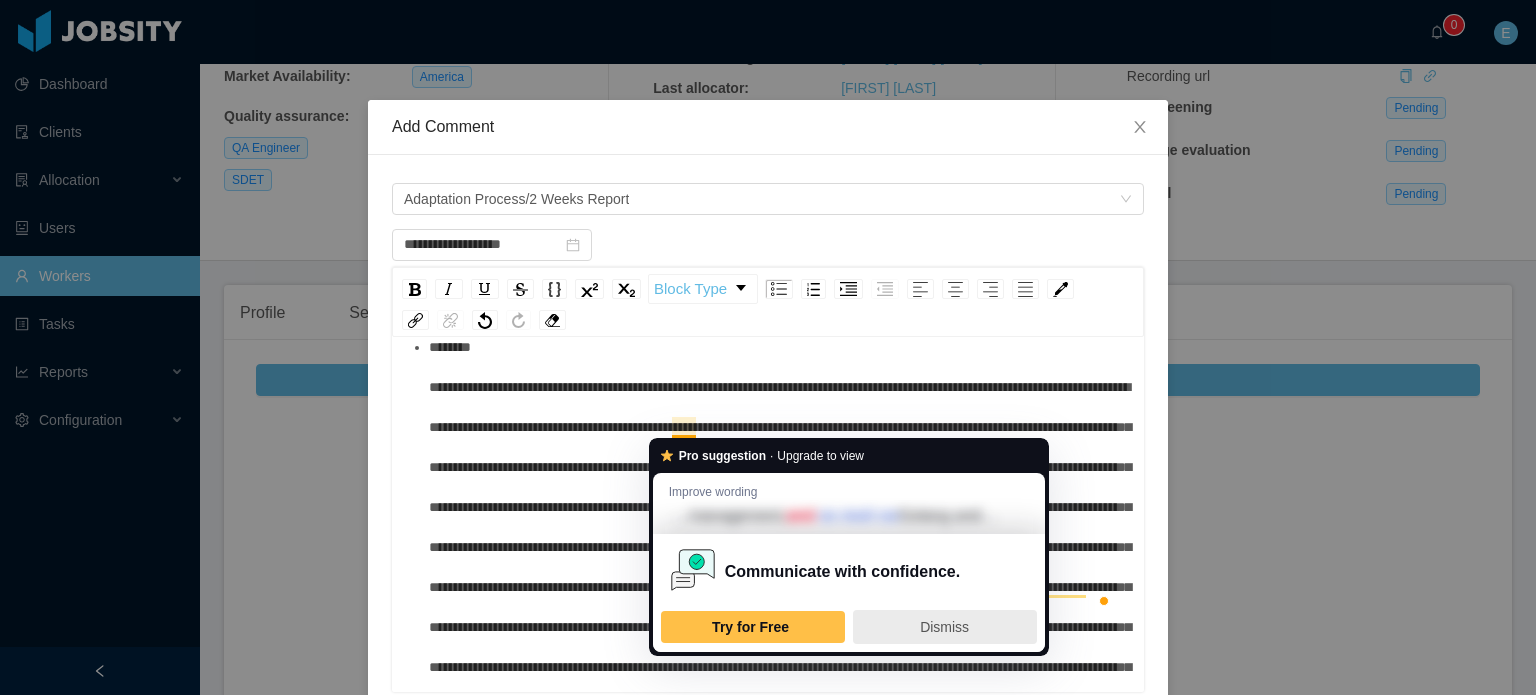 click on "Dismiss" at bounding box center [945, 627] 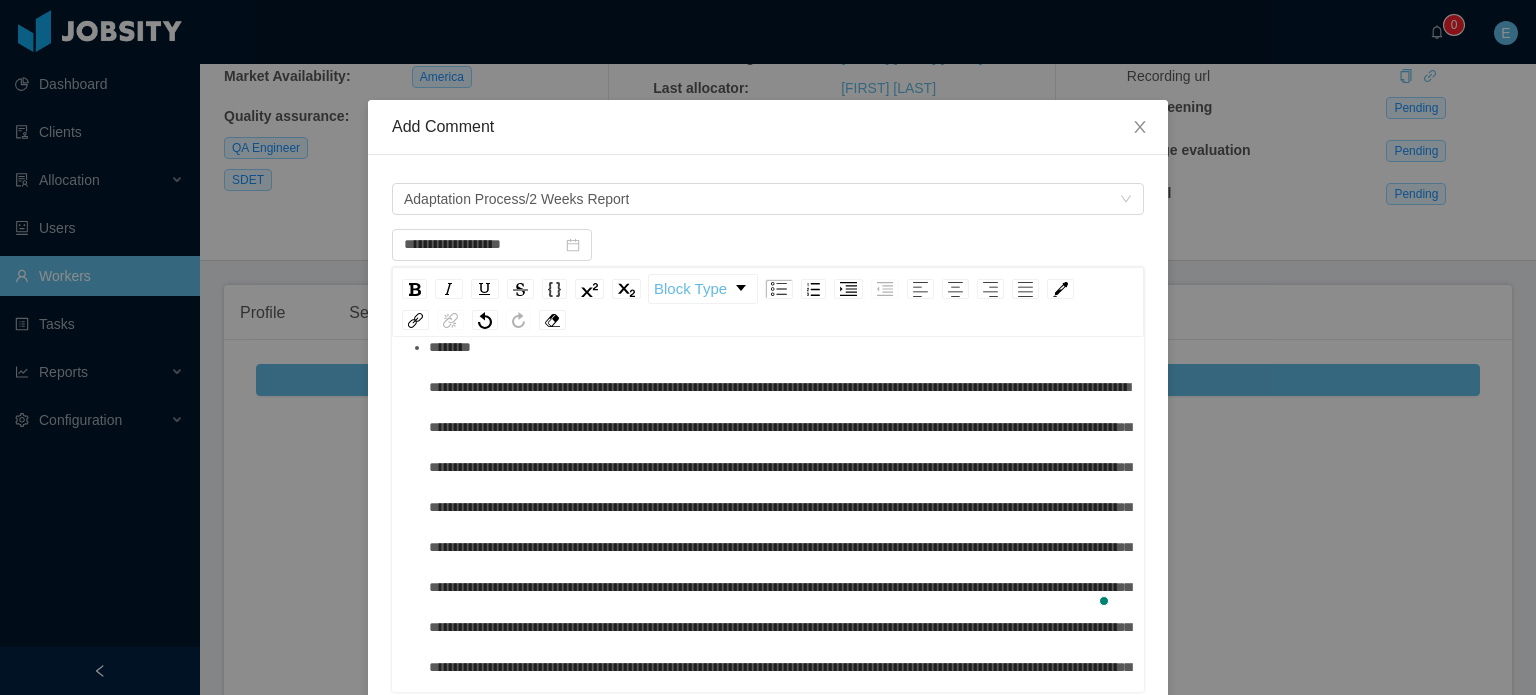 scroll, scrollTop: 60, scrollLeft: 0, axis: vertical 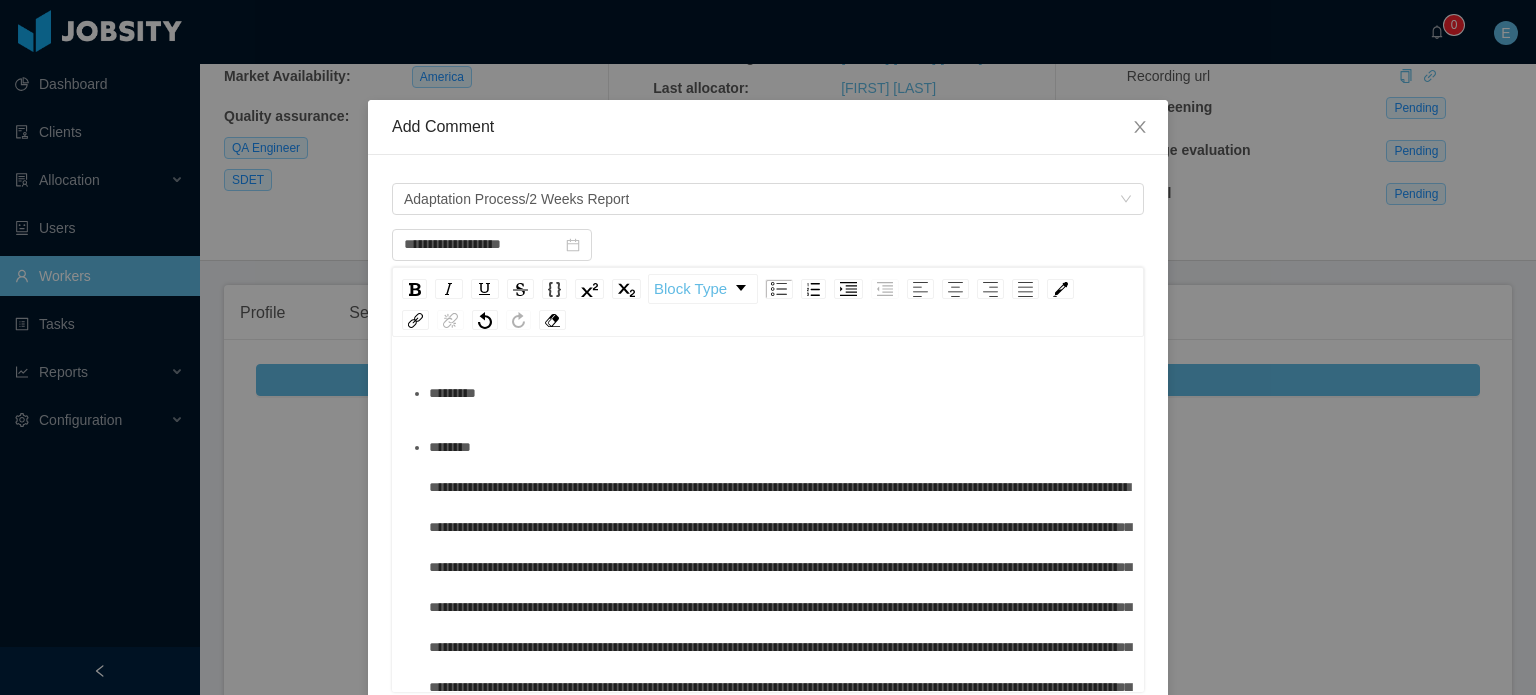 click at bounding box center [780, 627] 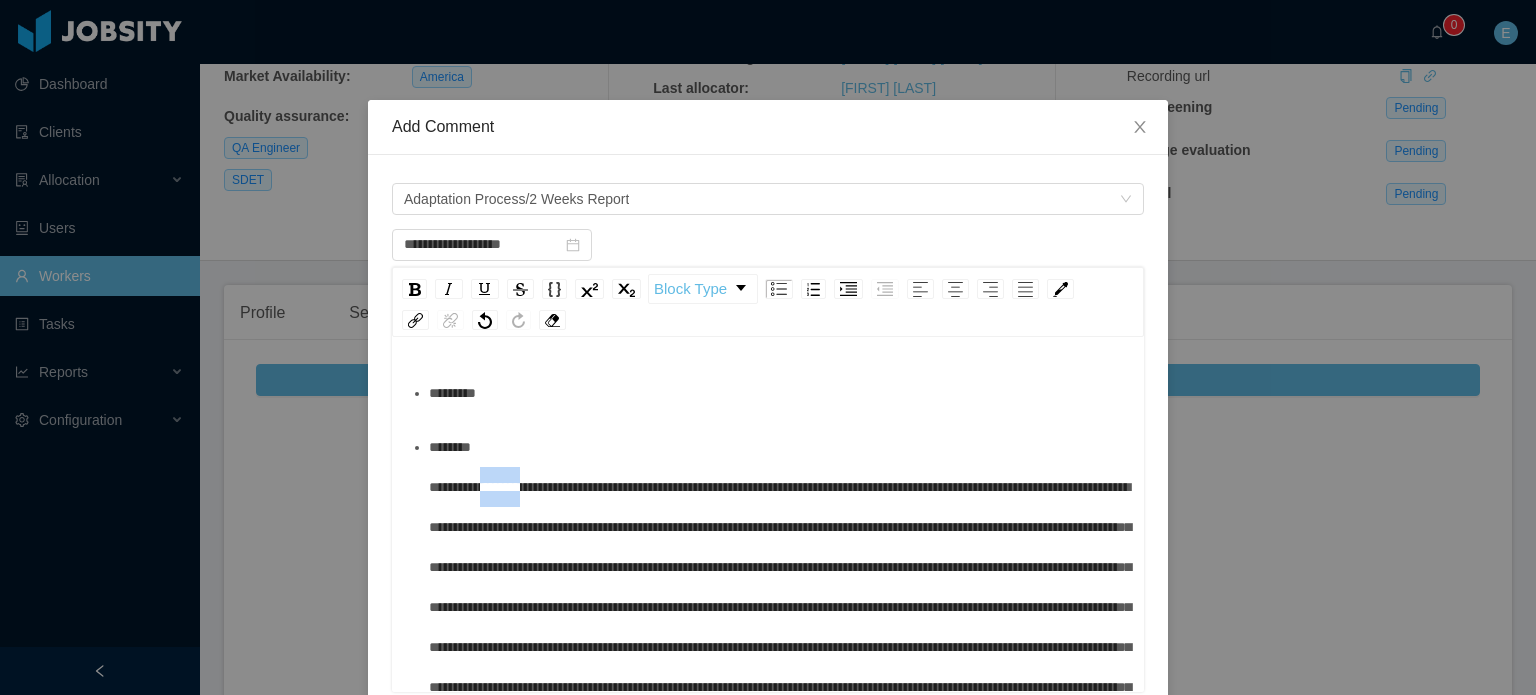 click at bounding box center [780, 627] 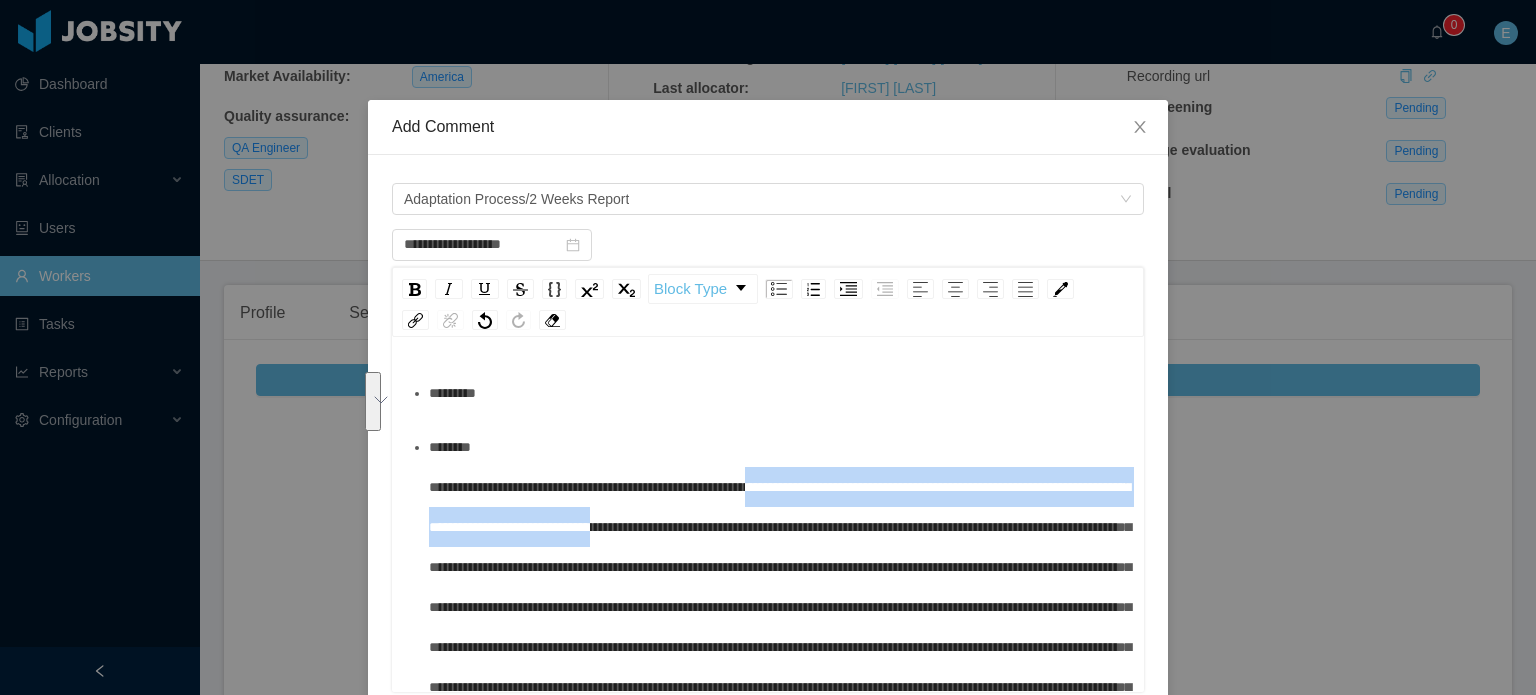 drag, startPoint x: 832, startPoint y: 529, endPoint x: 805, endPoint y: 491, distance: 46.615448 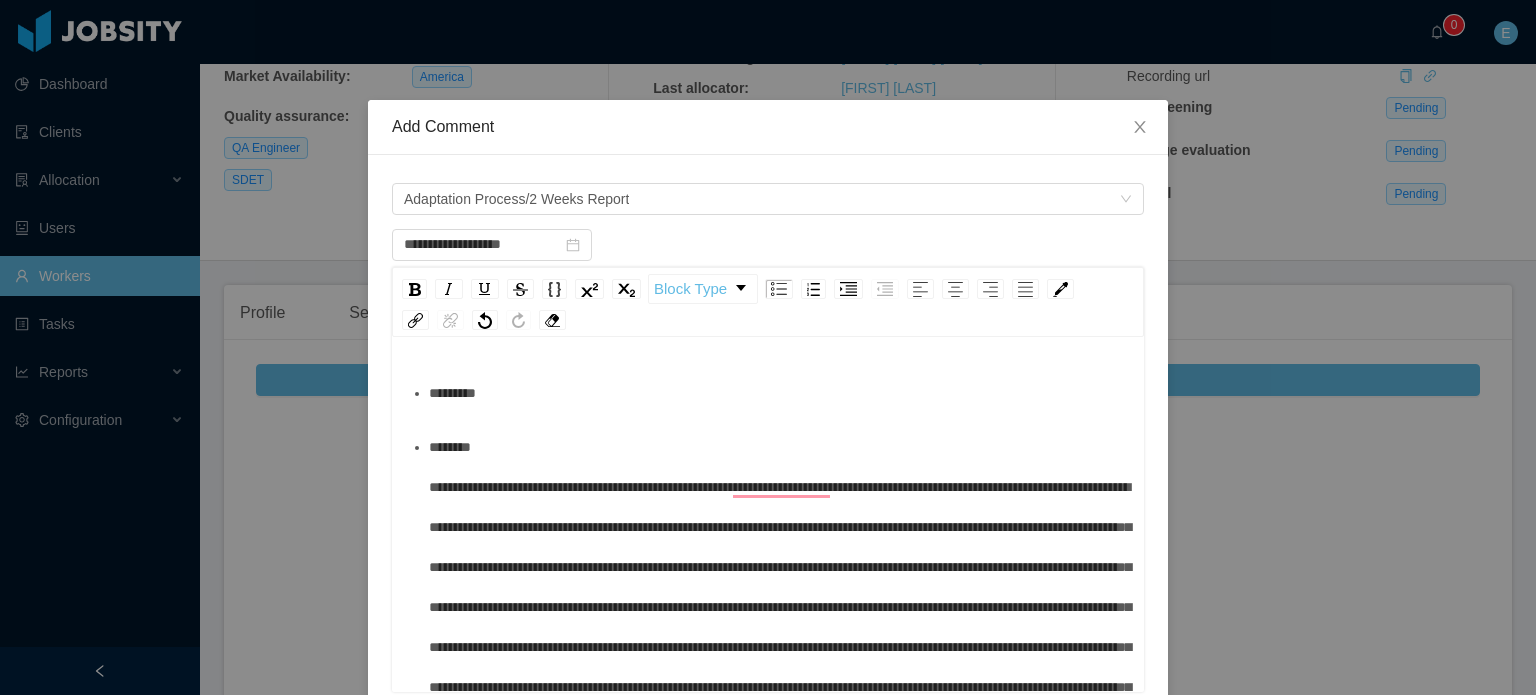 type 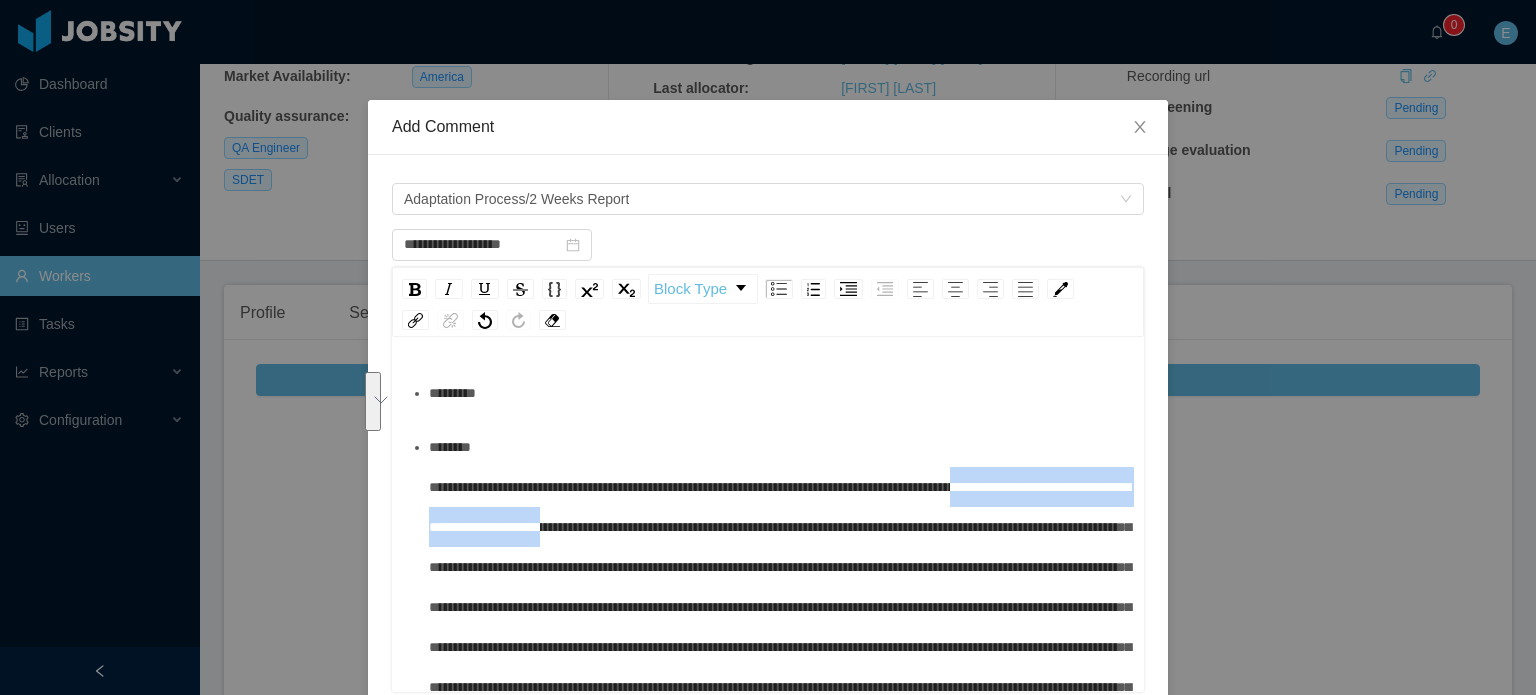 drag, startPoint x: 1050, startPoint y: 487, endPoint x: 759, endPoint y: 528, distance: 293.8741 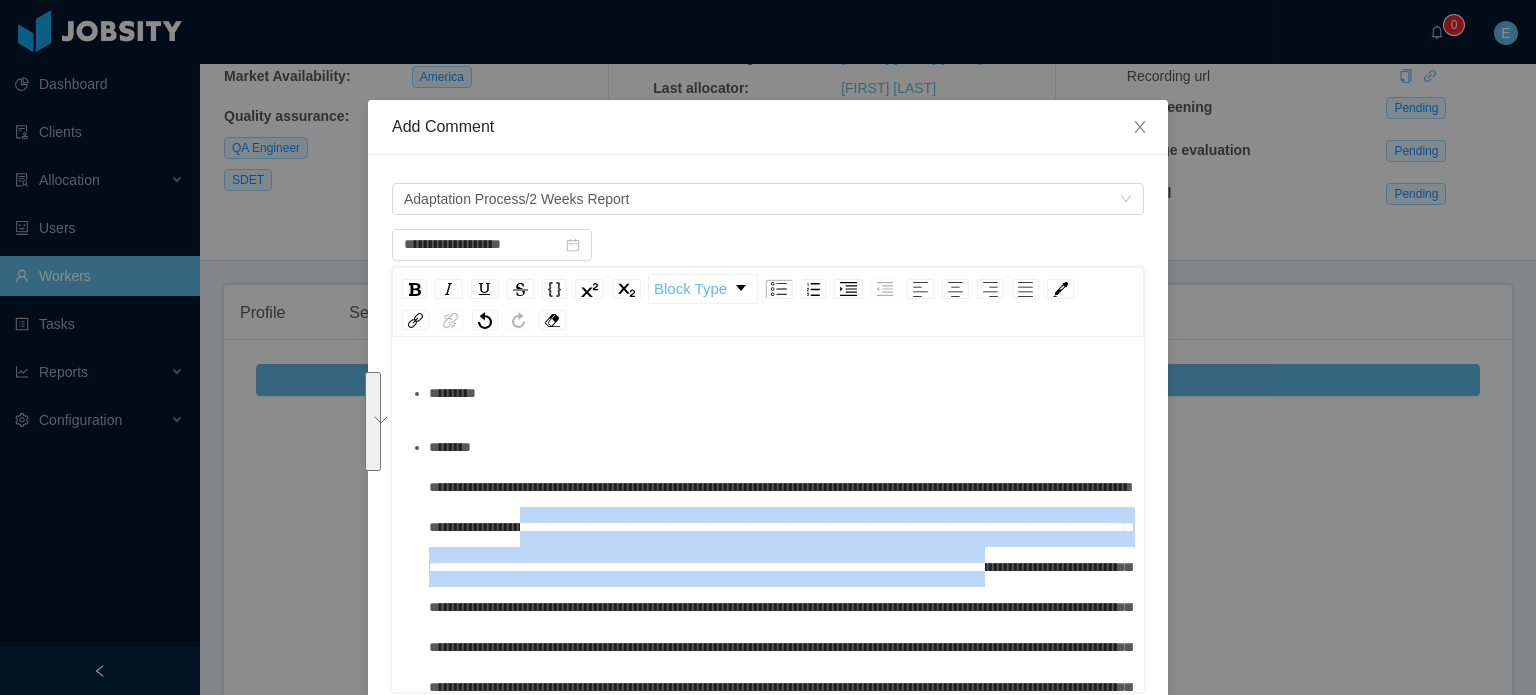 drag, startPoint x: 776, startPoint y: 606, endPoint x: 699, endPoint y: 527, distance: 110.317726 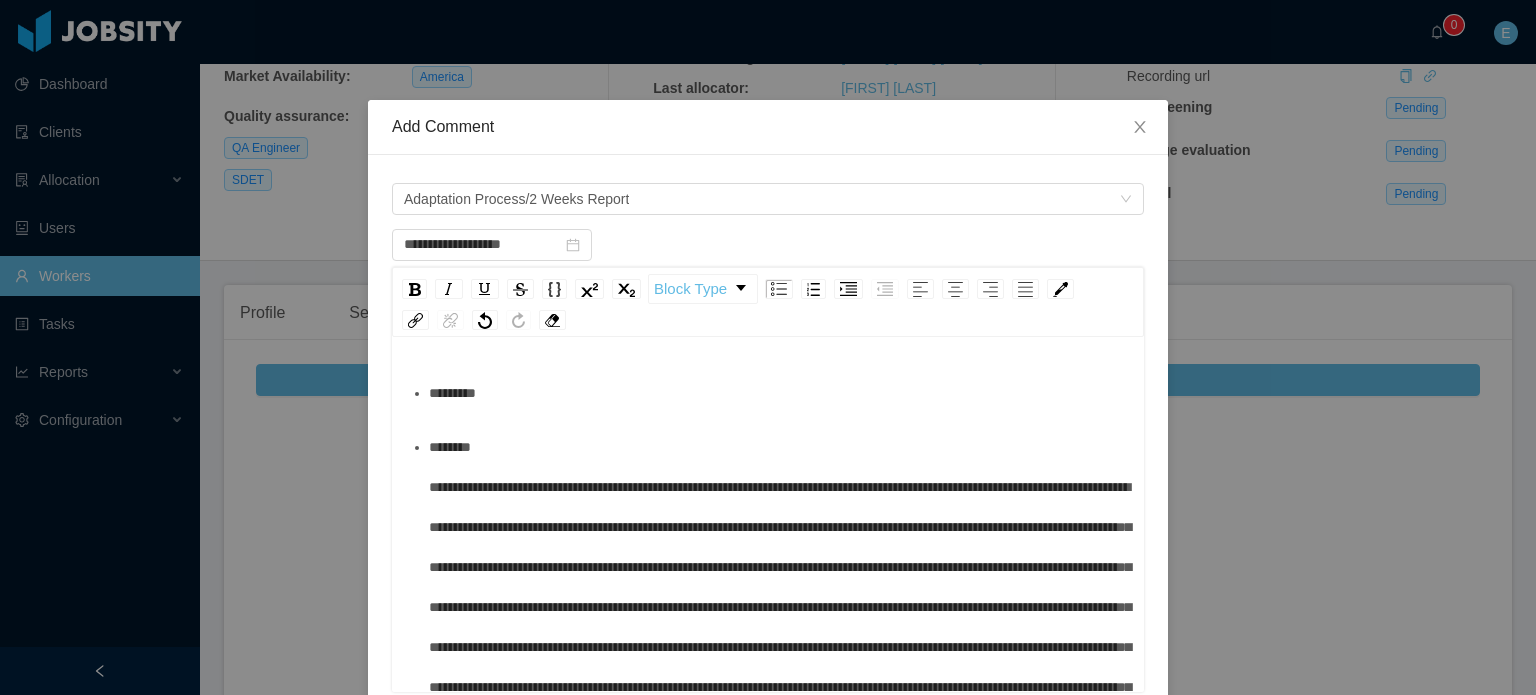 scroll, scrollTop: 92, scrollLeft: 0, axis: vertical 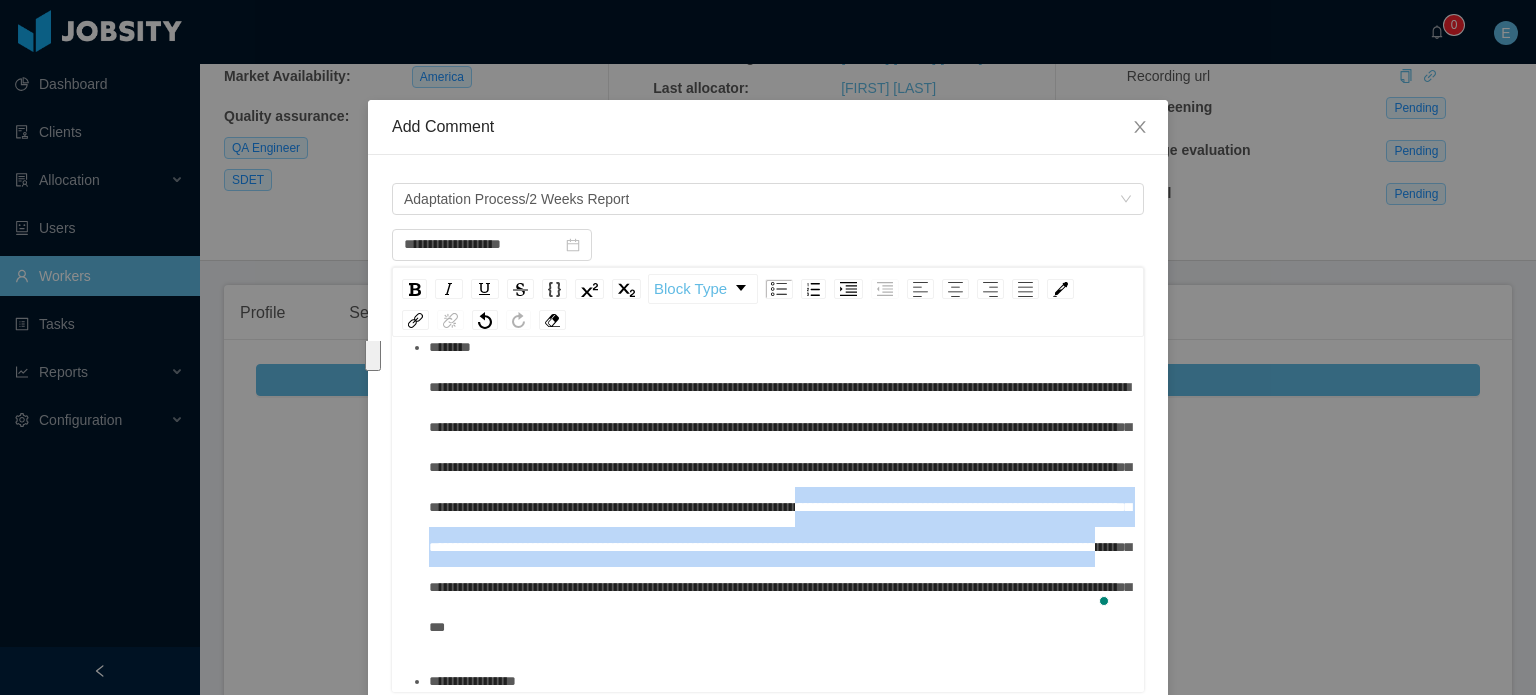 drag, startPoint x: 749, startPoint y: 546, endPoint x: 670, endPoint y: 625, distance: 111.72287 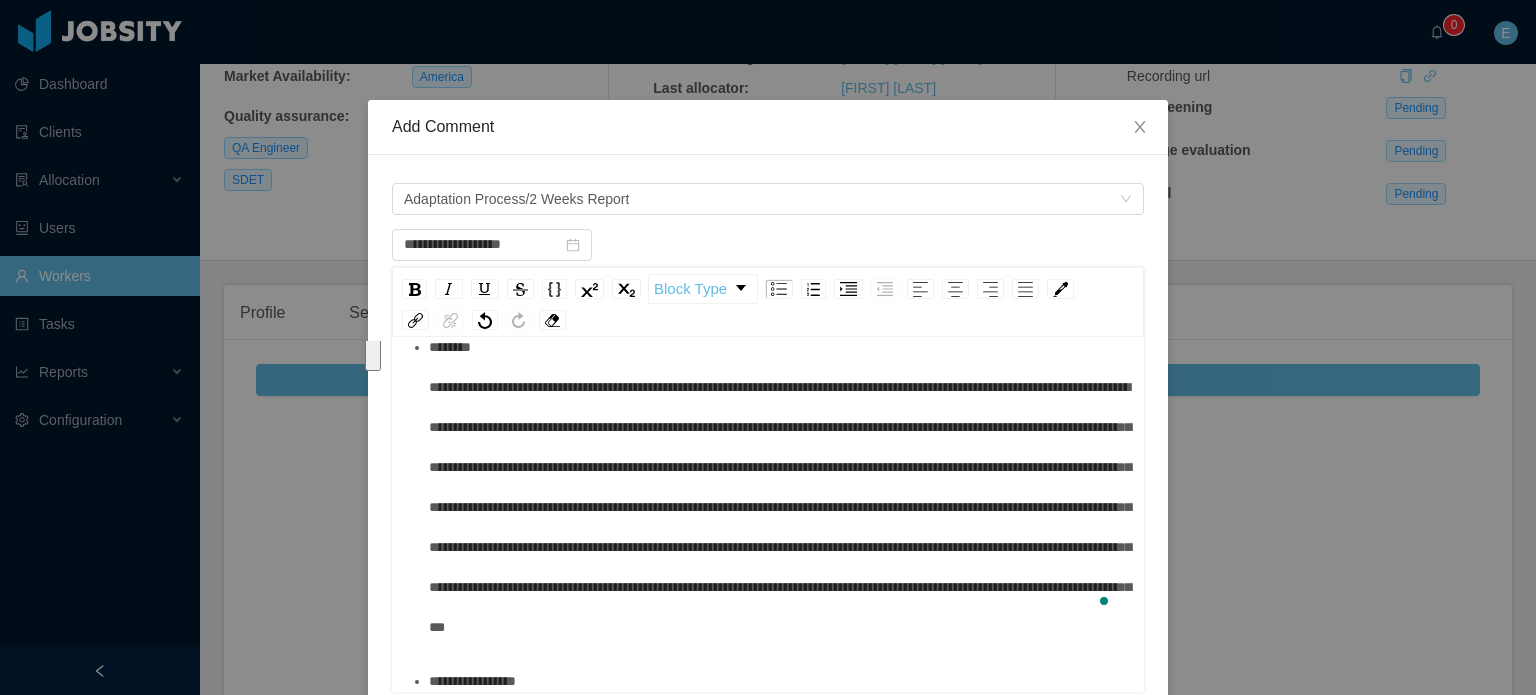 scroll, scrollTop: 68, scrollLeft: 0, axis: vertical 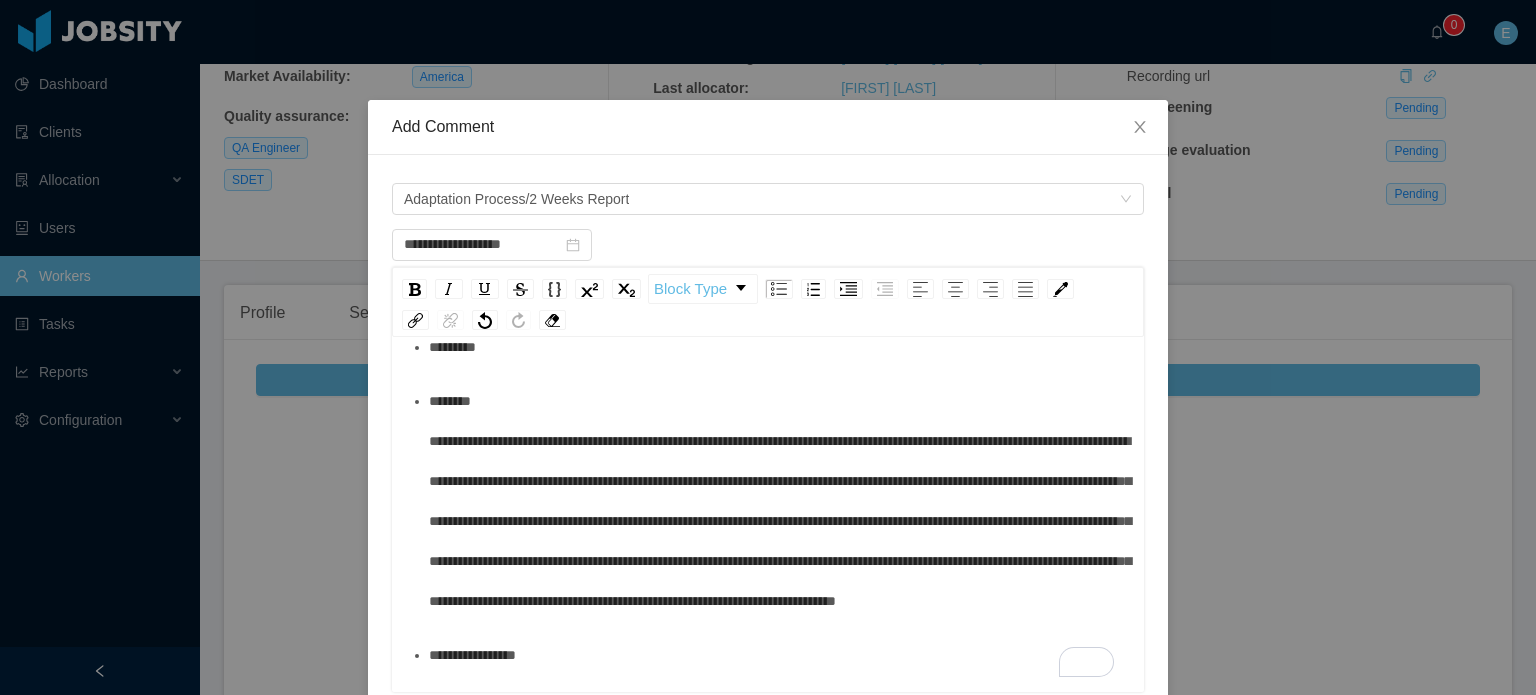 click on "**********" at bounding box center [779, 655] 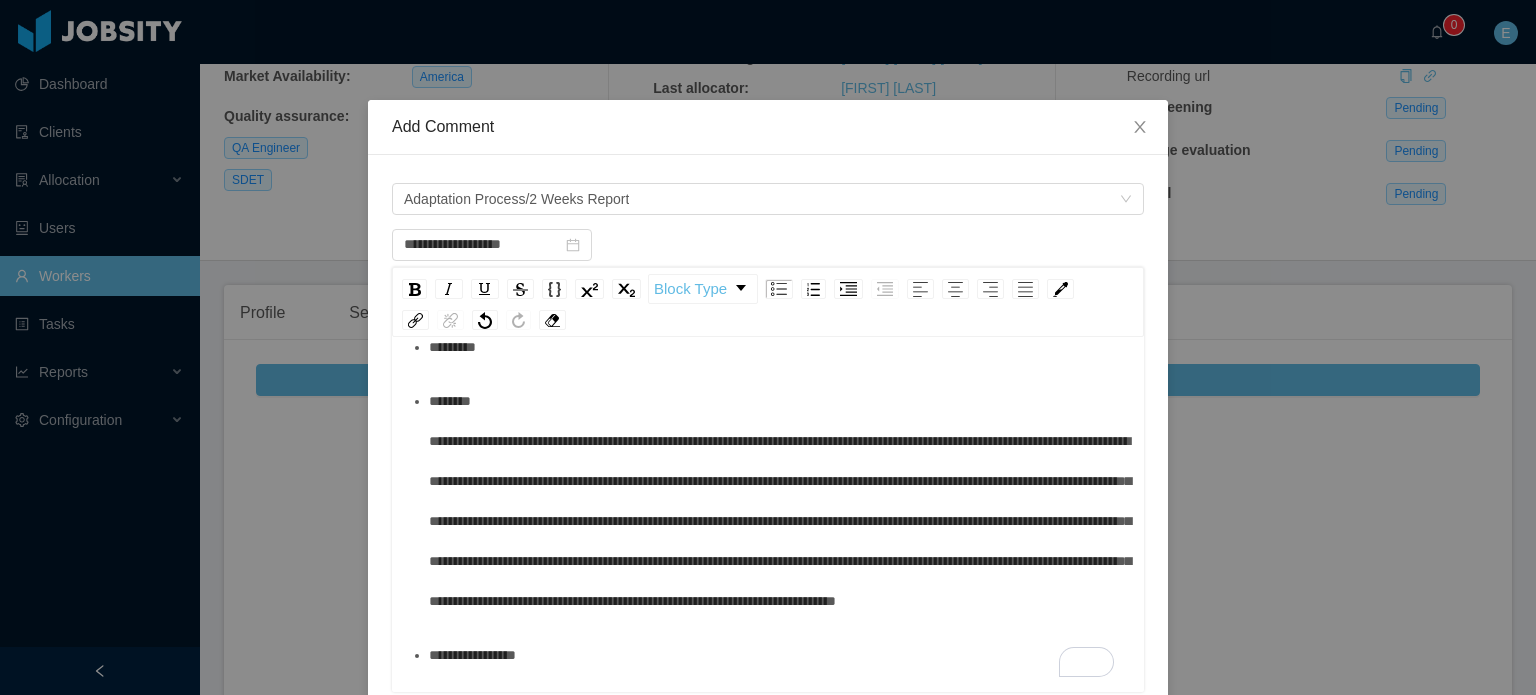 click on "**********" at bounding box center (780, 501) 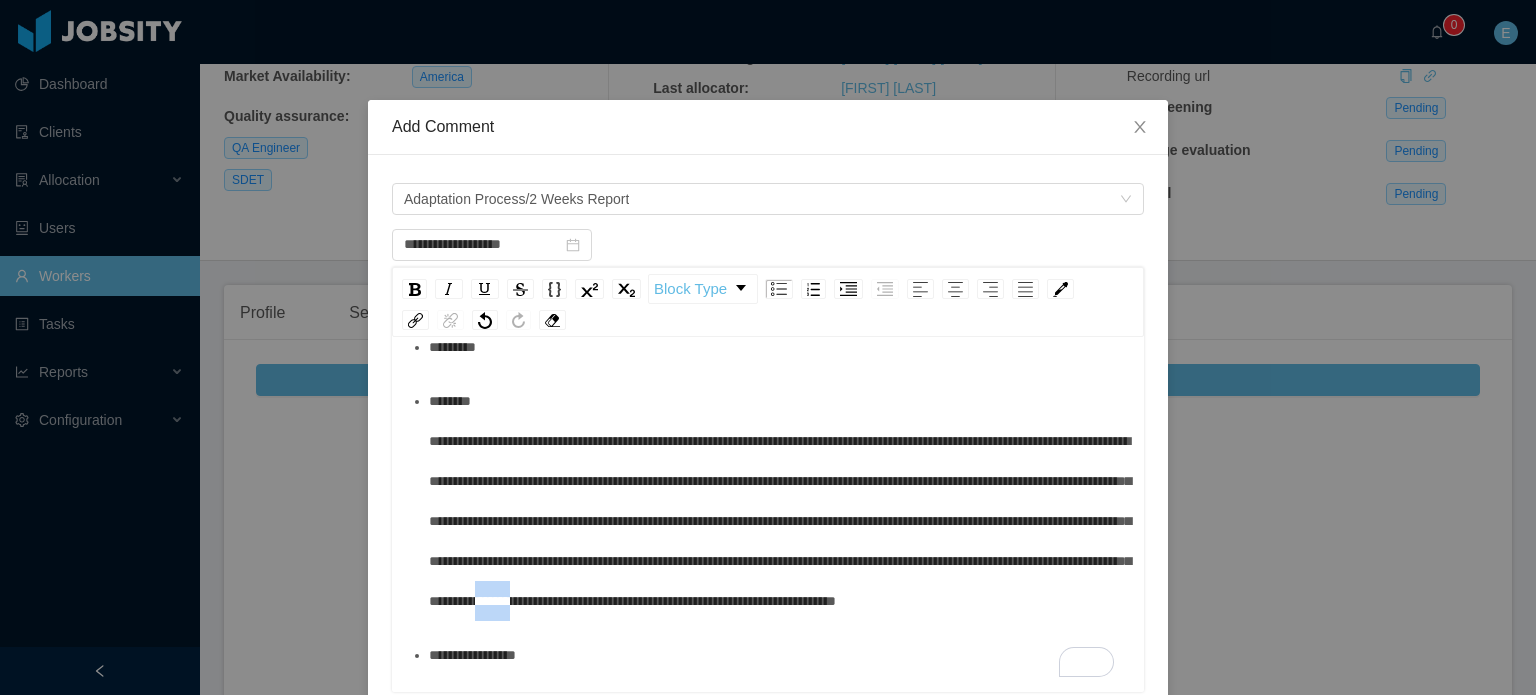 click on "**********" at bounding box center (780, 501) 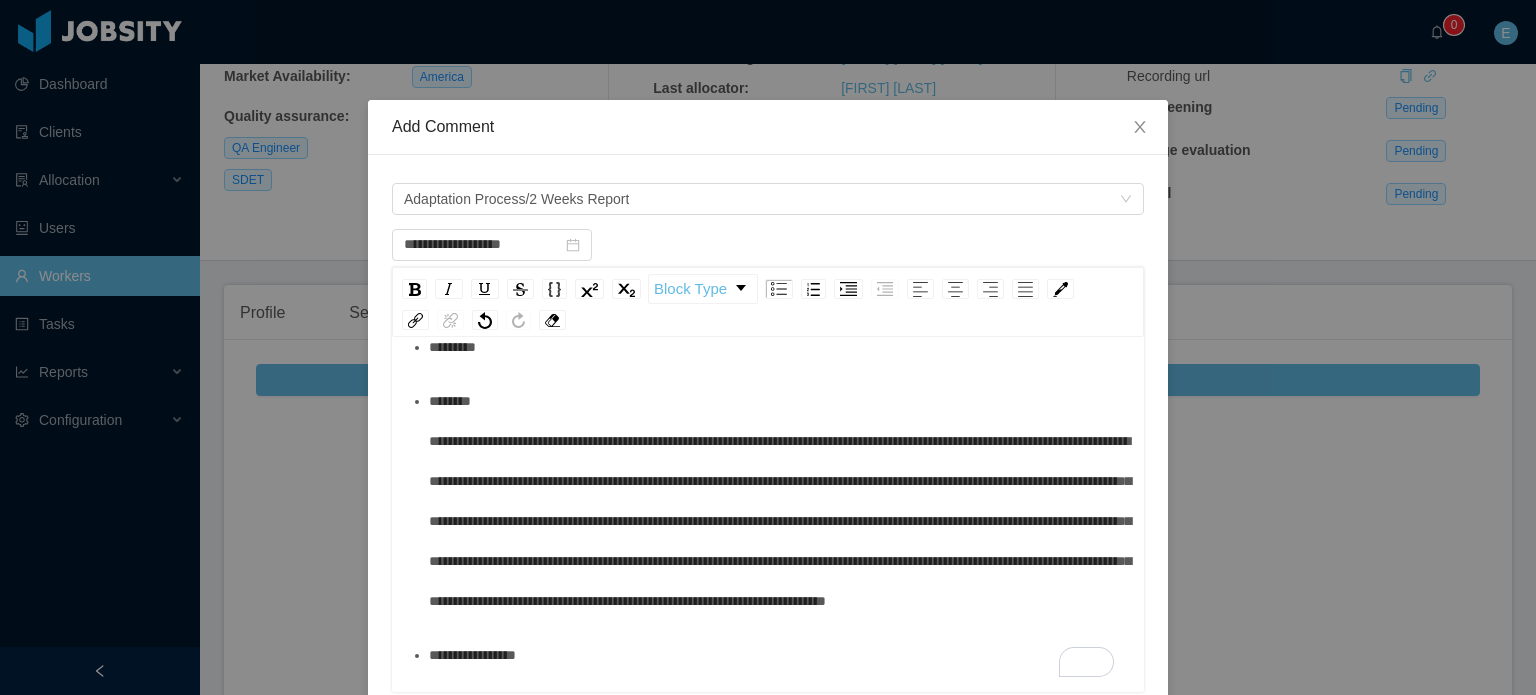 click on "**********" at bounding box center (779, 501) 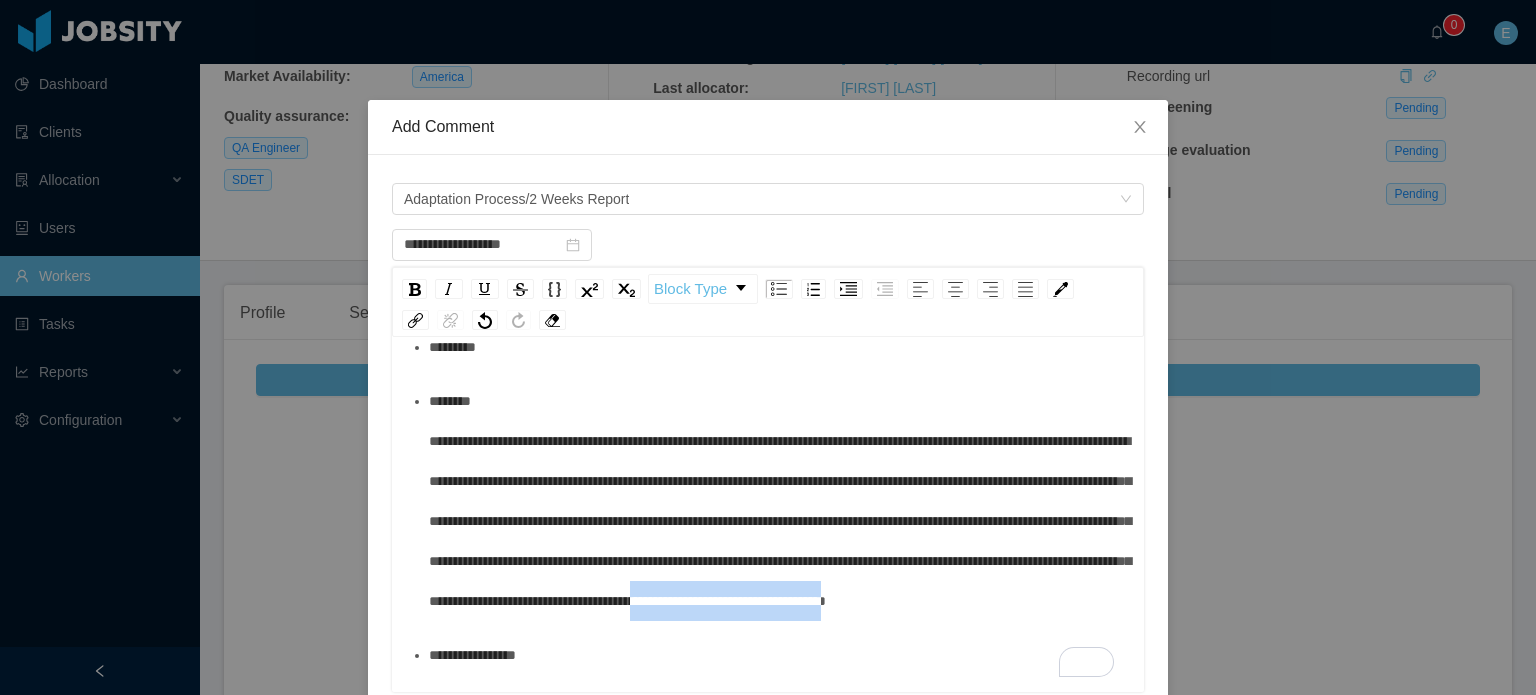 drag, startPoint x: 767, startPoint y: 619, endPoint x: 1014, endPoint y: 615, distance: 247.03238 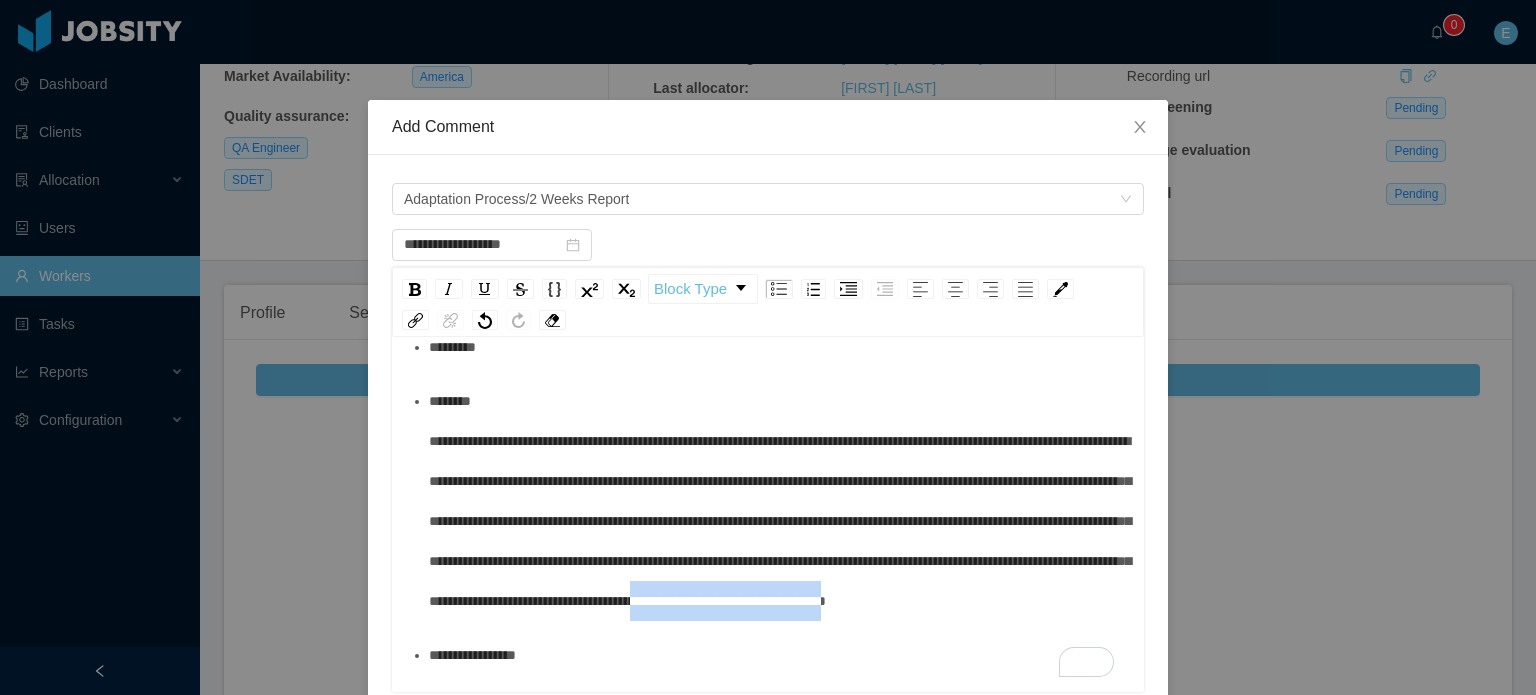 click on "**********" at bounding box center [780, 501] 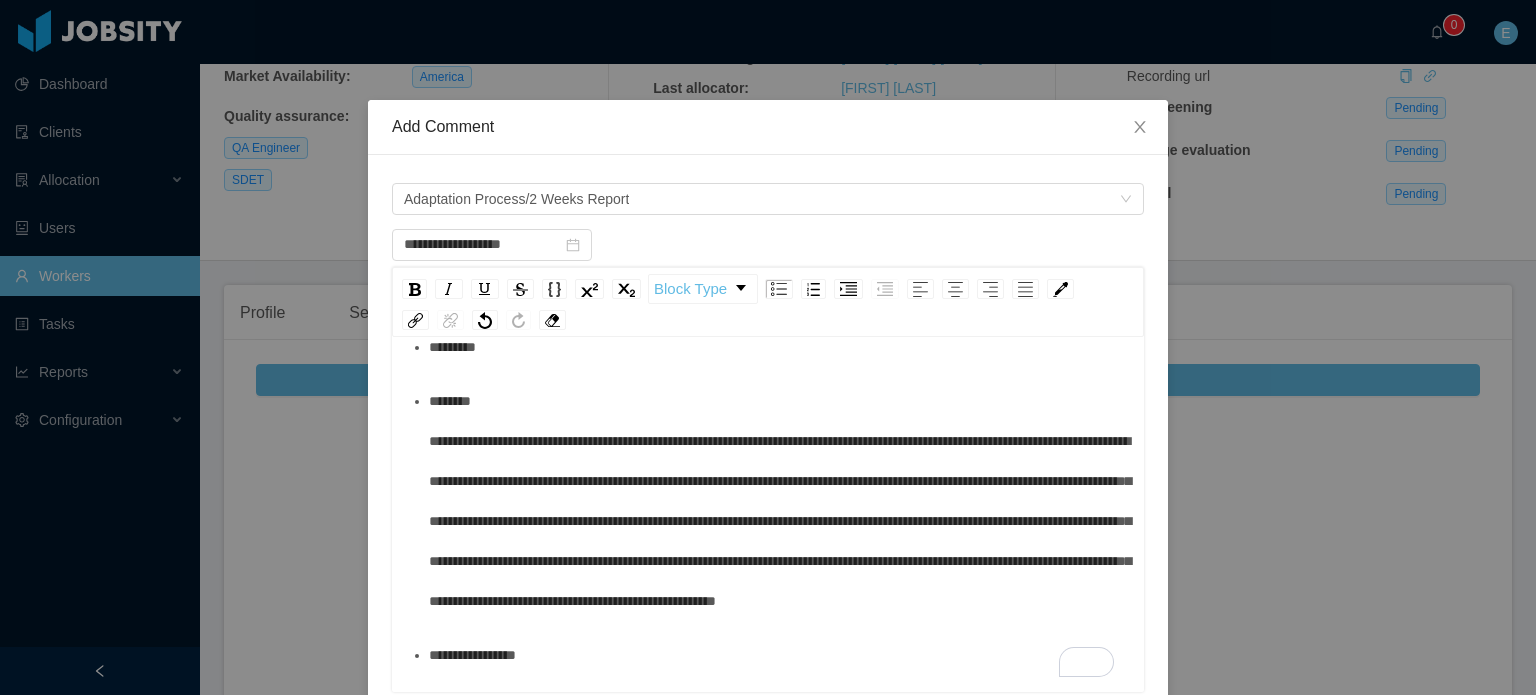 click on "**********" at bounding box center (779, 501) 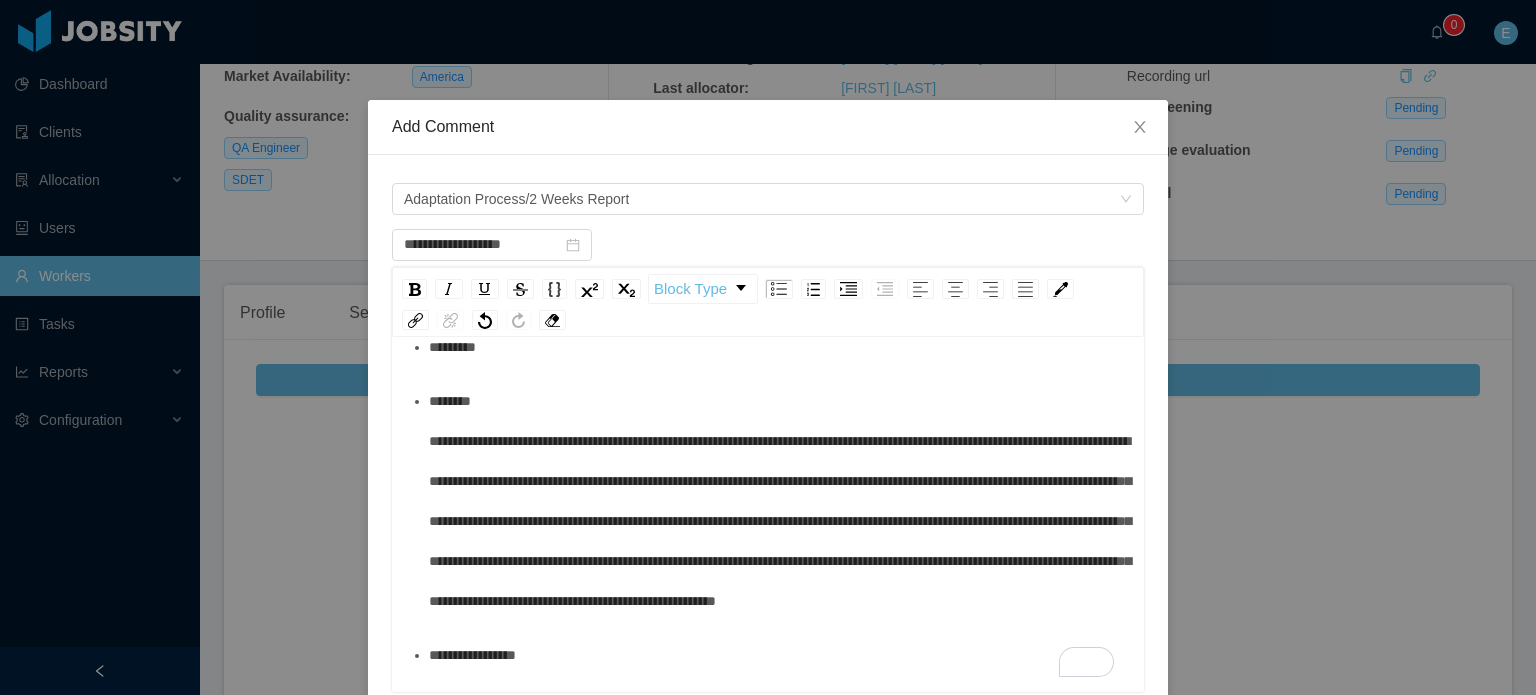 click on "**********" at bounding box center [779, 655] 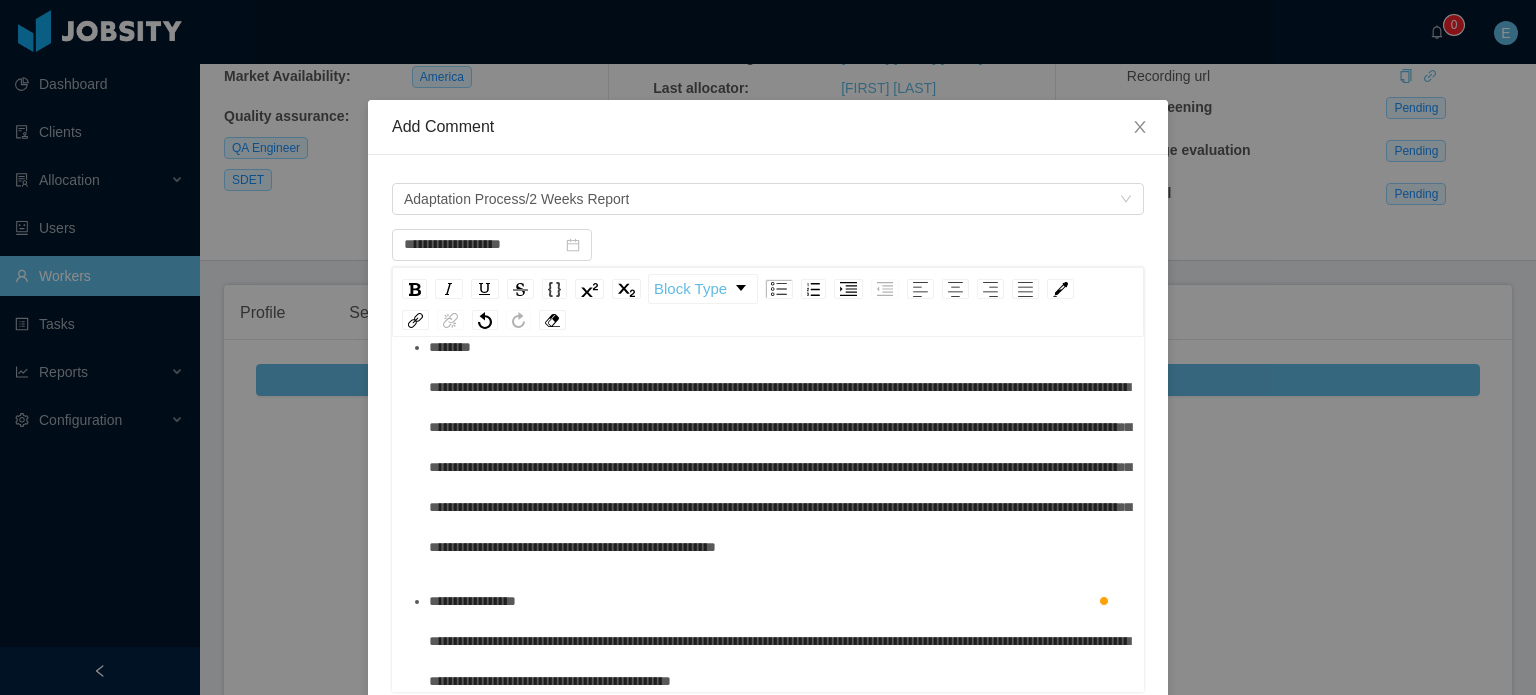 scroll, scrollTop: 62, scrollLeft: 0, axis: vertical 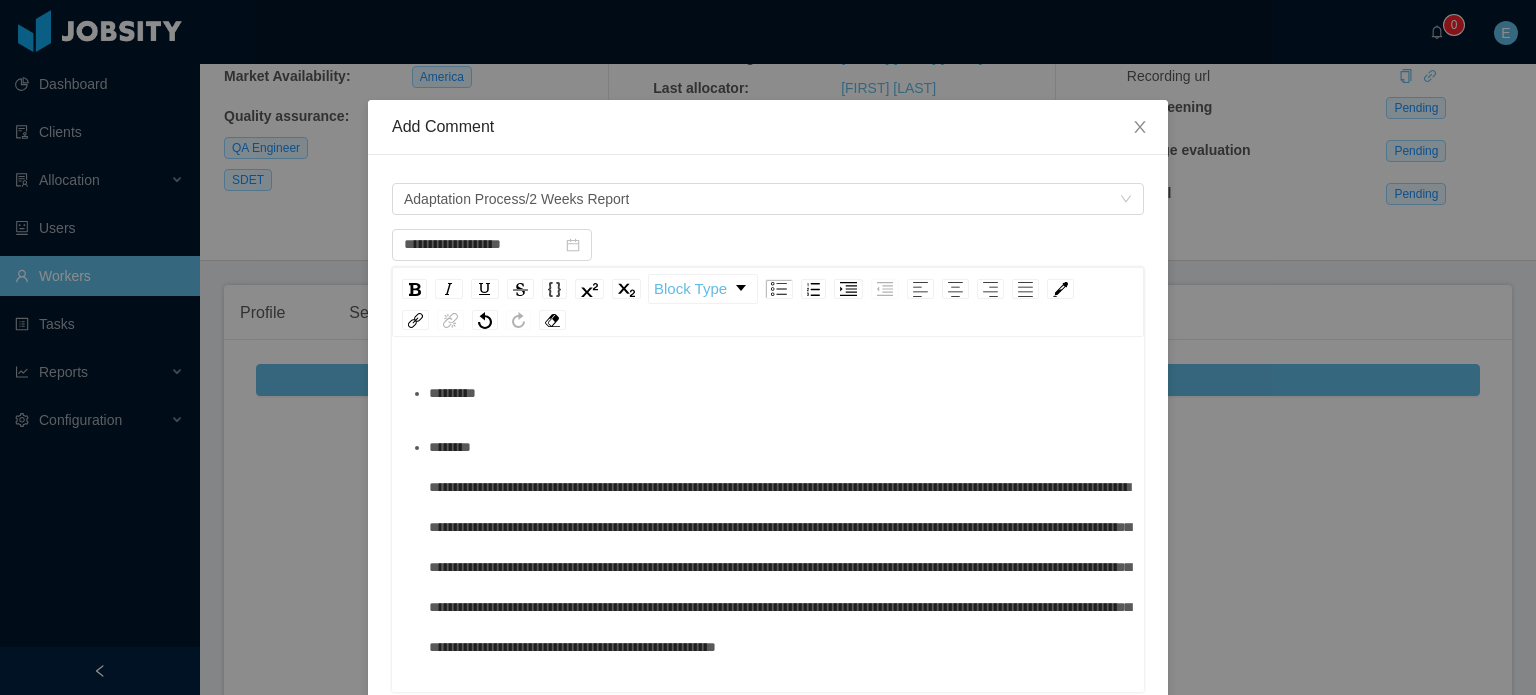 click on "*********" at bounding box center (779, 393) 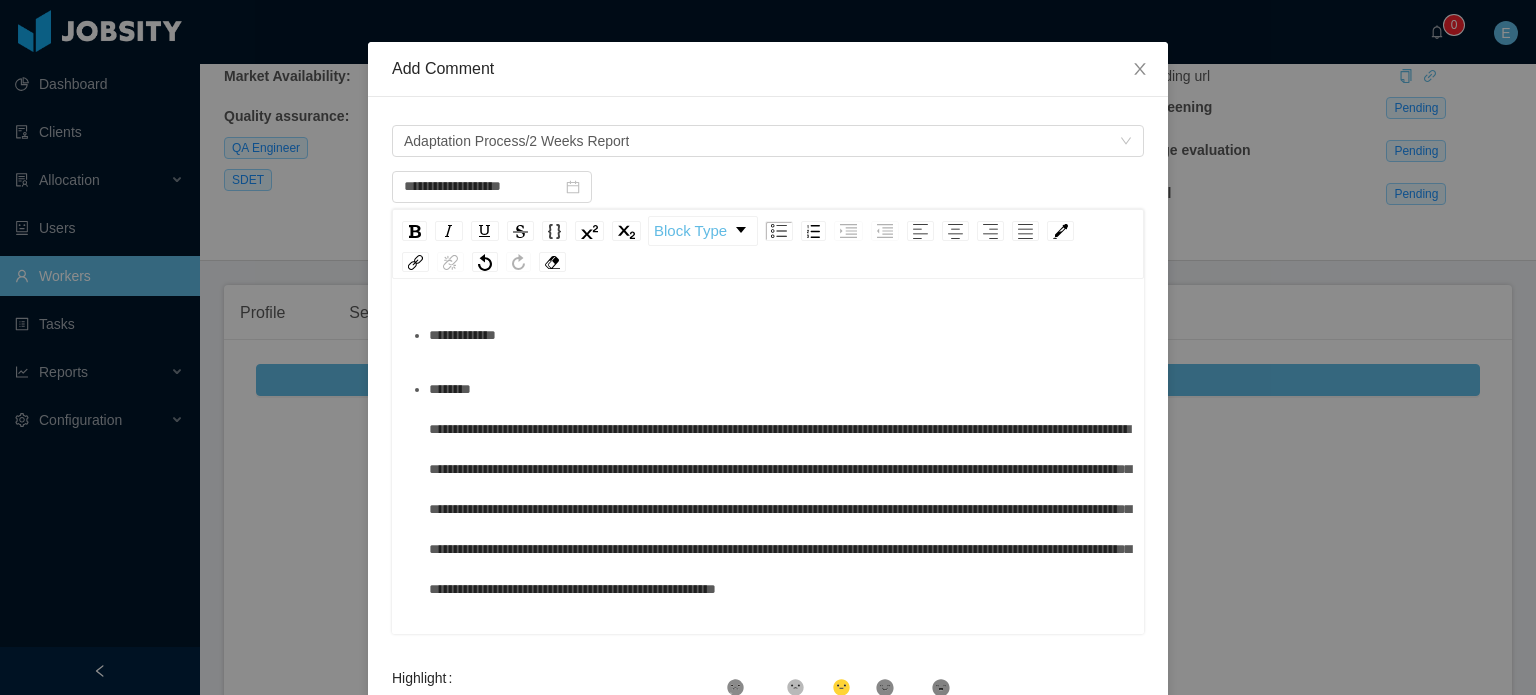 scroll, scrollTop: 224, scrollLeft: 0, axis: vertical 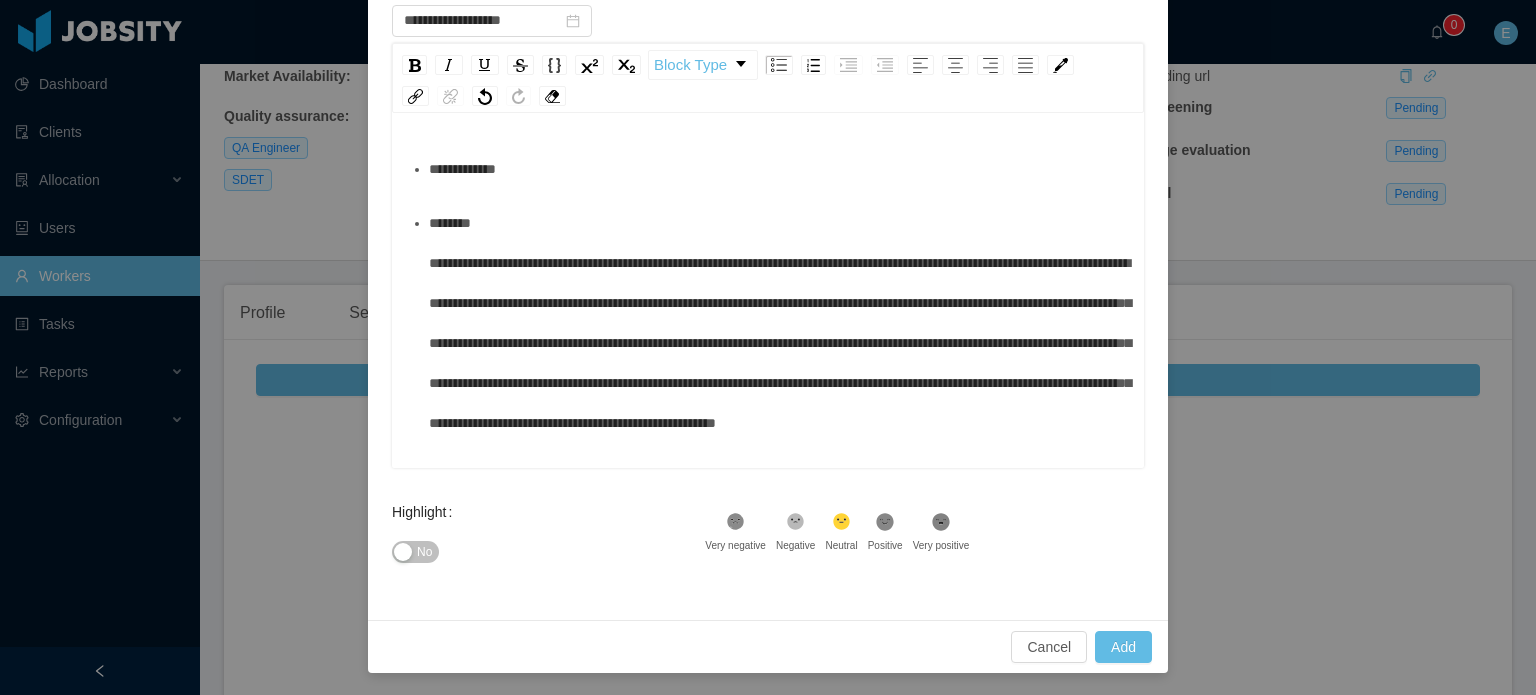 click on ".st1{fill:#222}" at bounding box center (941, 525) 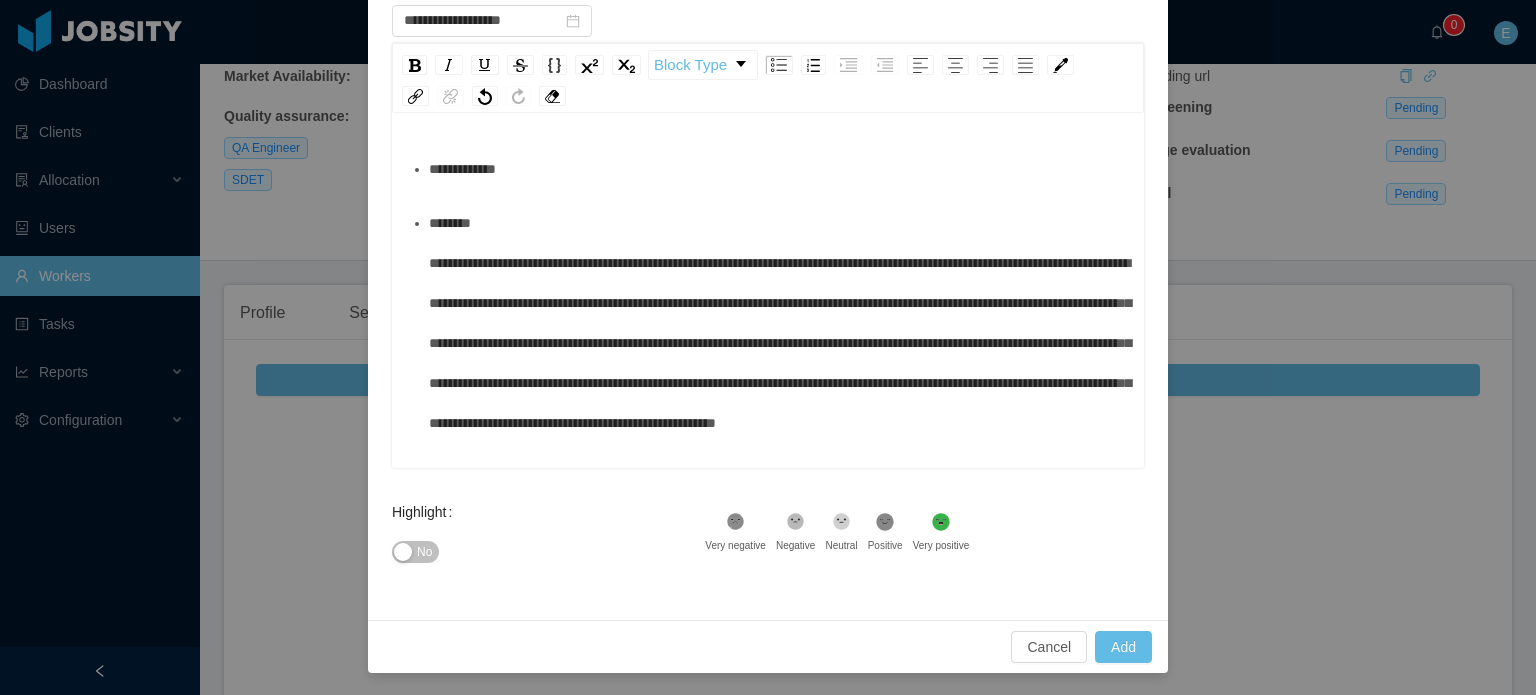 scroll, scrollTop: 38, scrollLeft: 0, axis: vertical 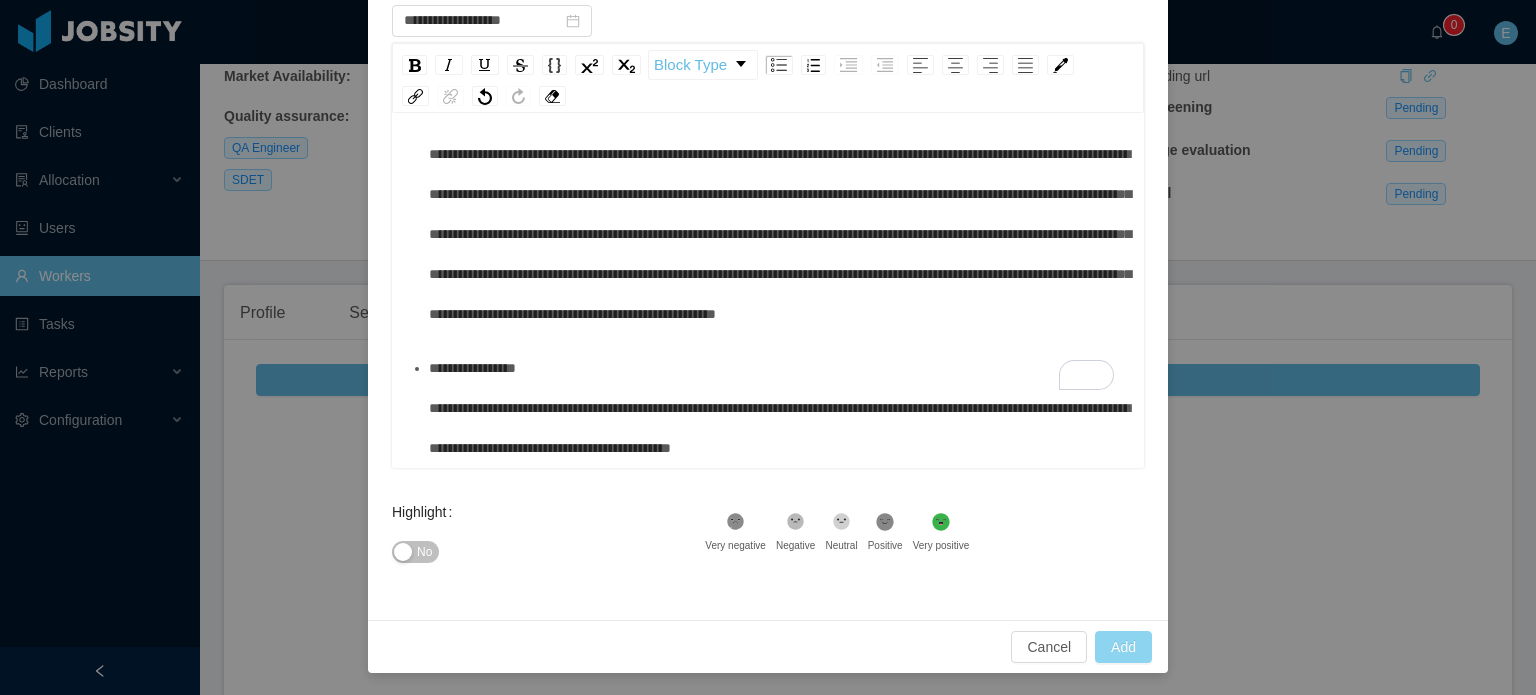 click on "Add" at bounding box center [1123, 647] 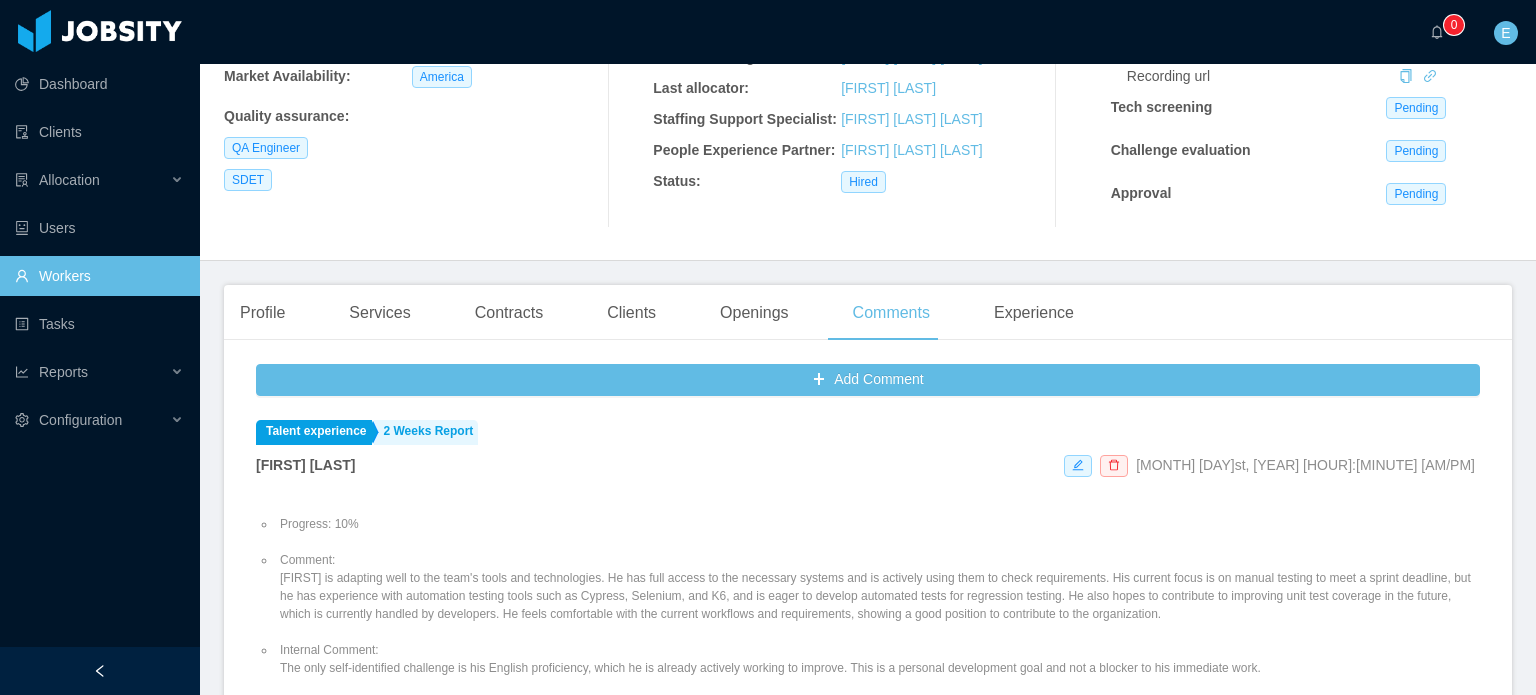 click on "··· 0 ··· E ···" at bounding box center [768, 32] 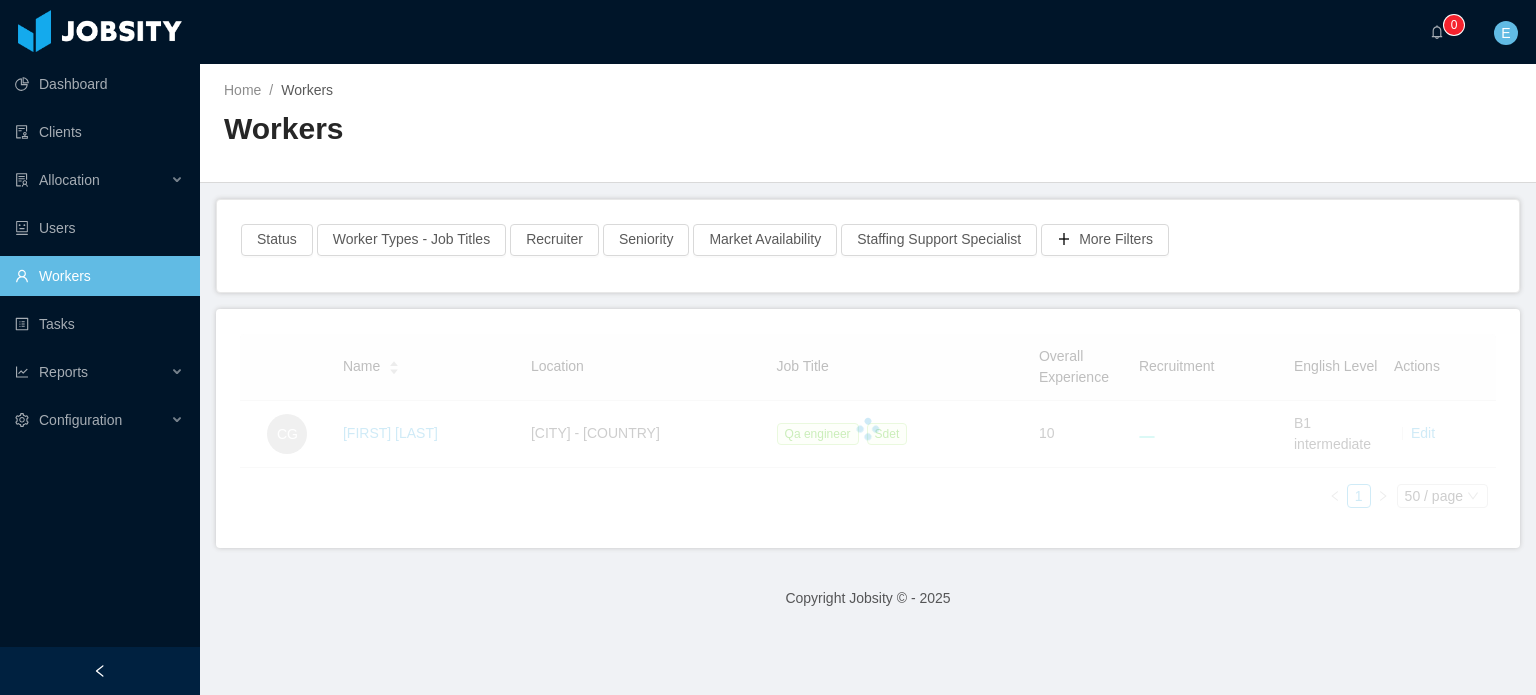 scroll, scrollTop: 0, scrollLeft: 0, axis: both 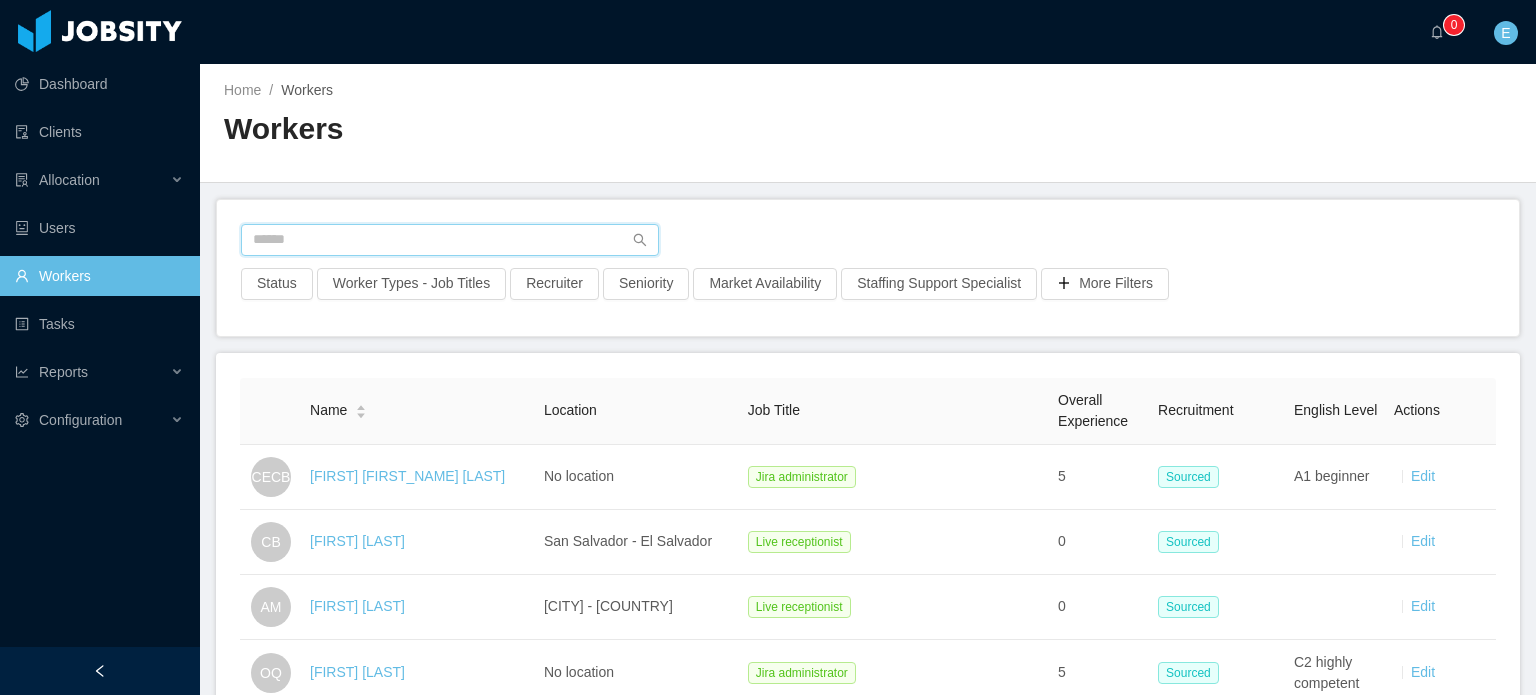 click at bounding box center (450, 240) 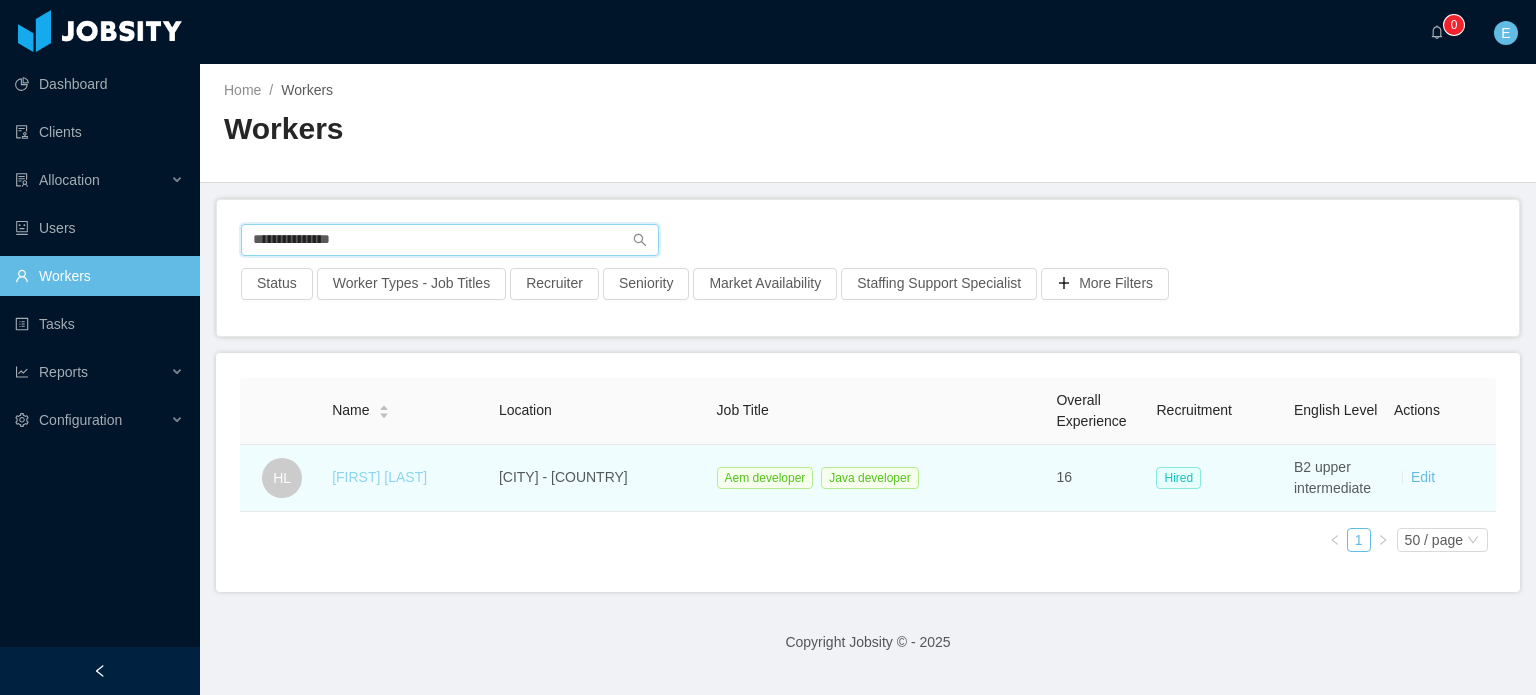 type on "**********" 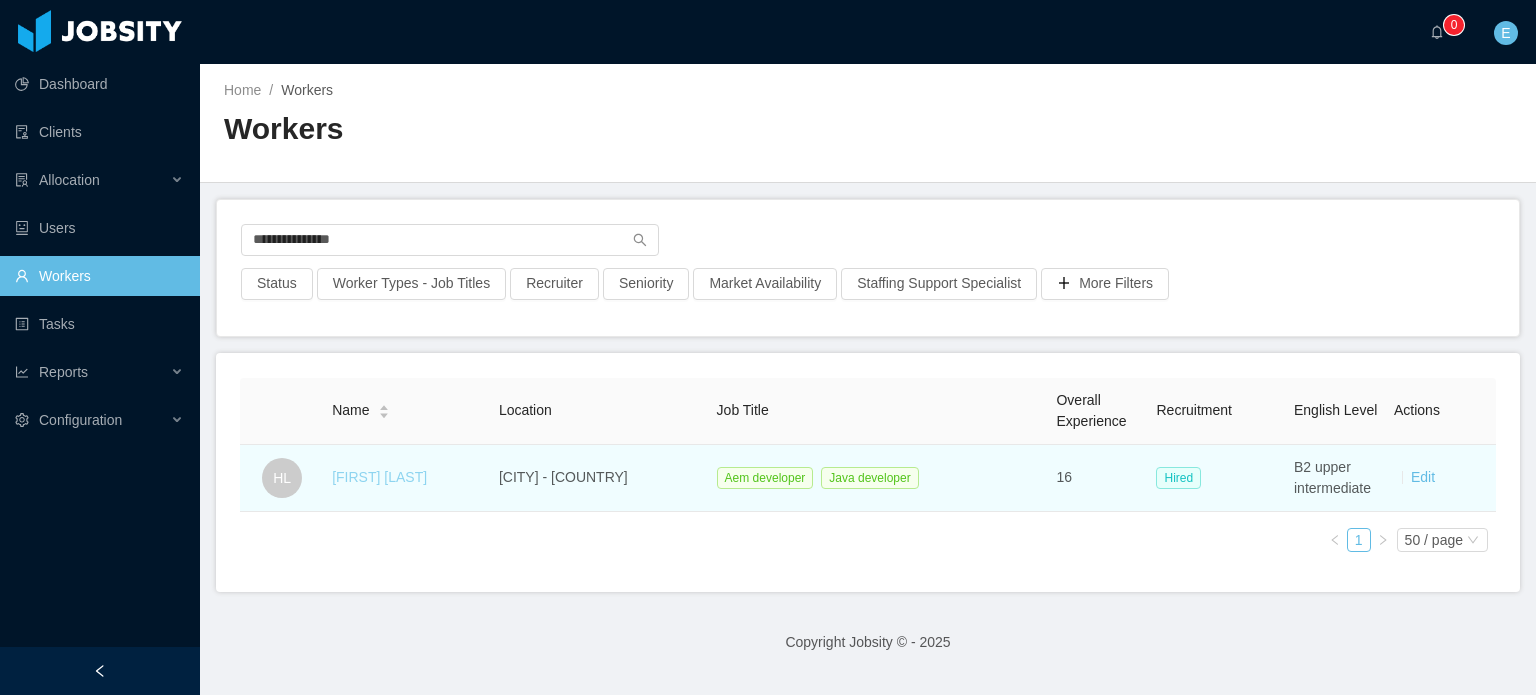 click on "[FIRST] [LAST]" at bounding box center [379, 477] 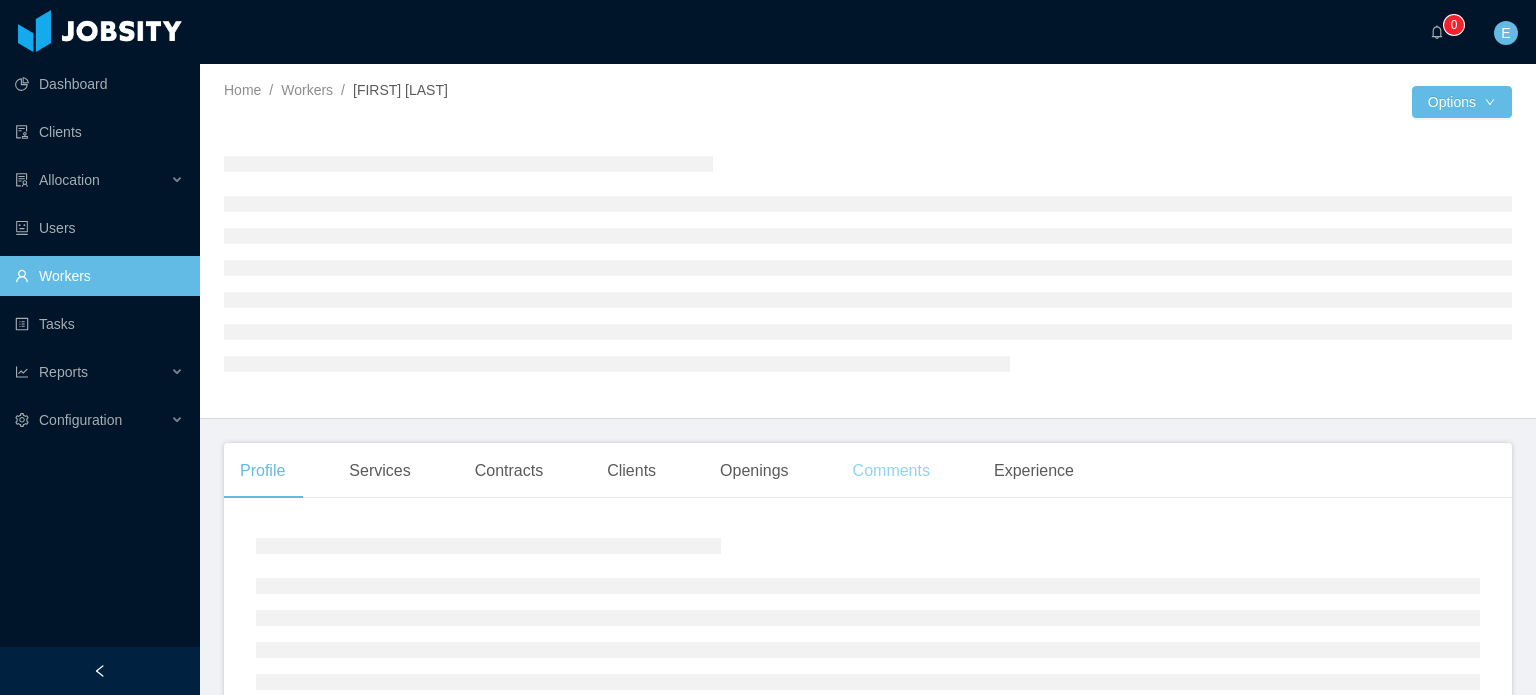 click on "Comments" at bounding box center [891, 471] 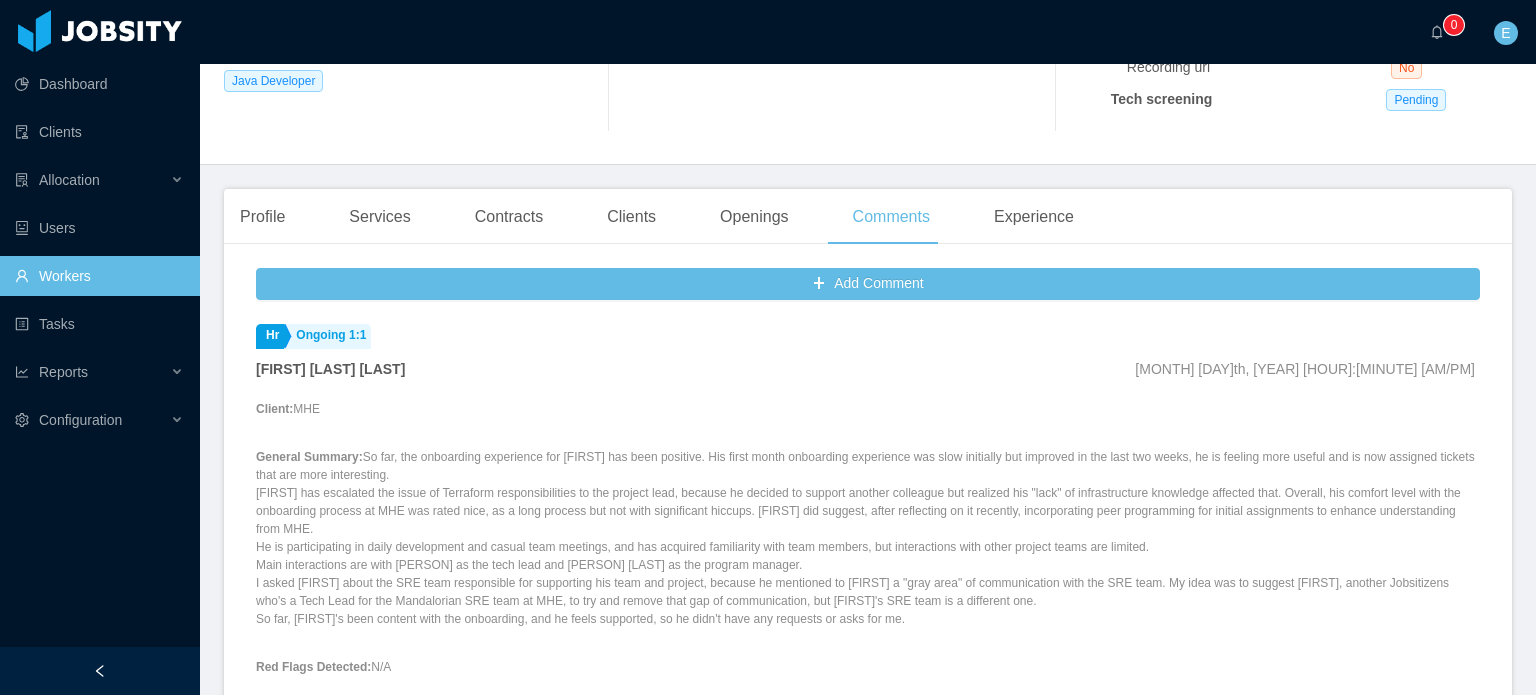 scroll, scrollTop: 400, scrollLeft: 0, axis: vertical 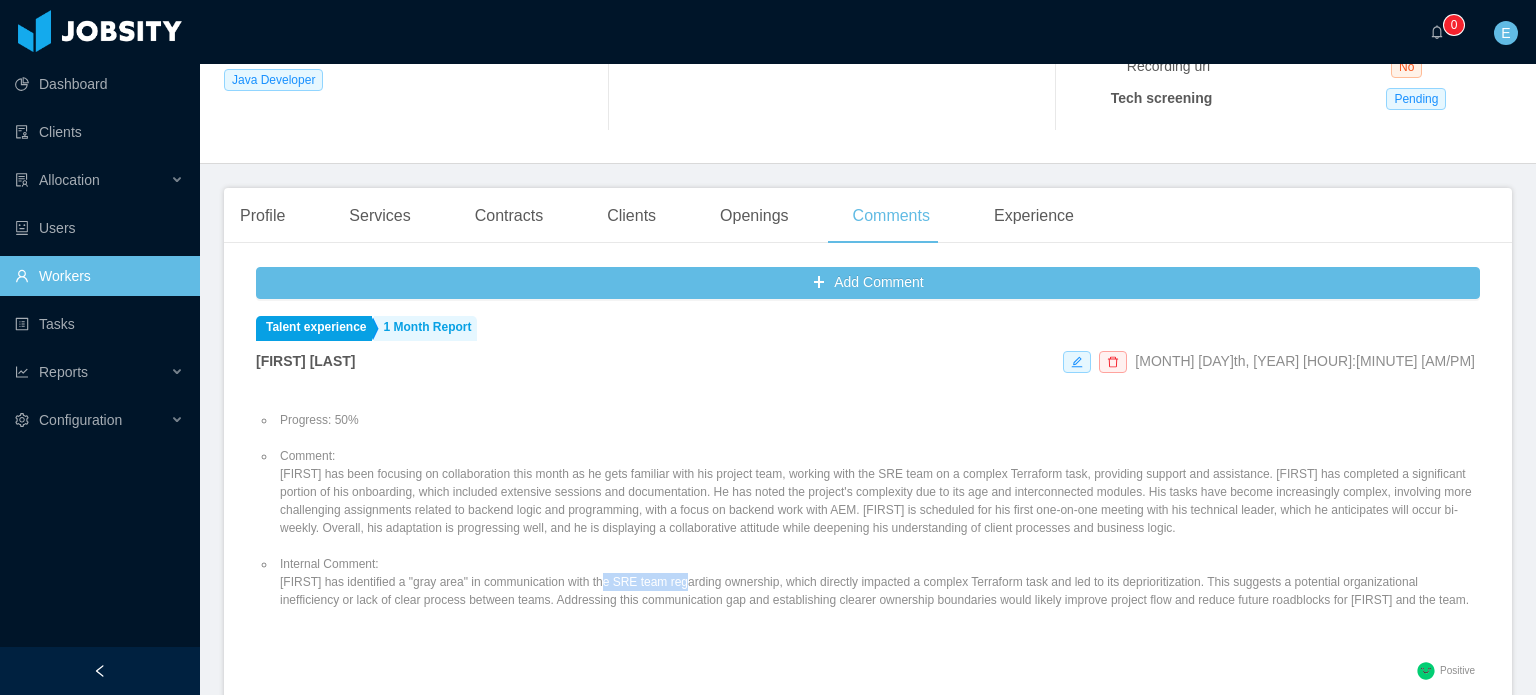 drag, startPoint x: 607, startPoint y: 581, endPoint x: 686, endPoint y: 583, distance: 79.025314 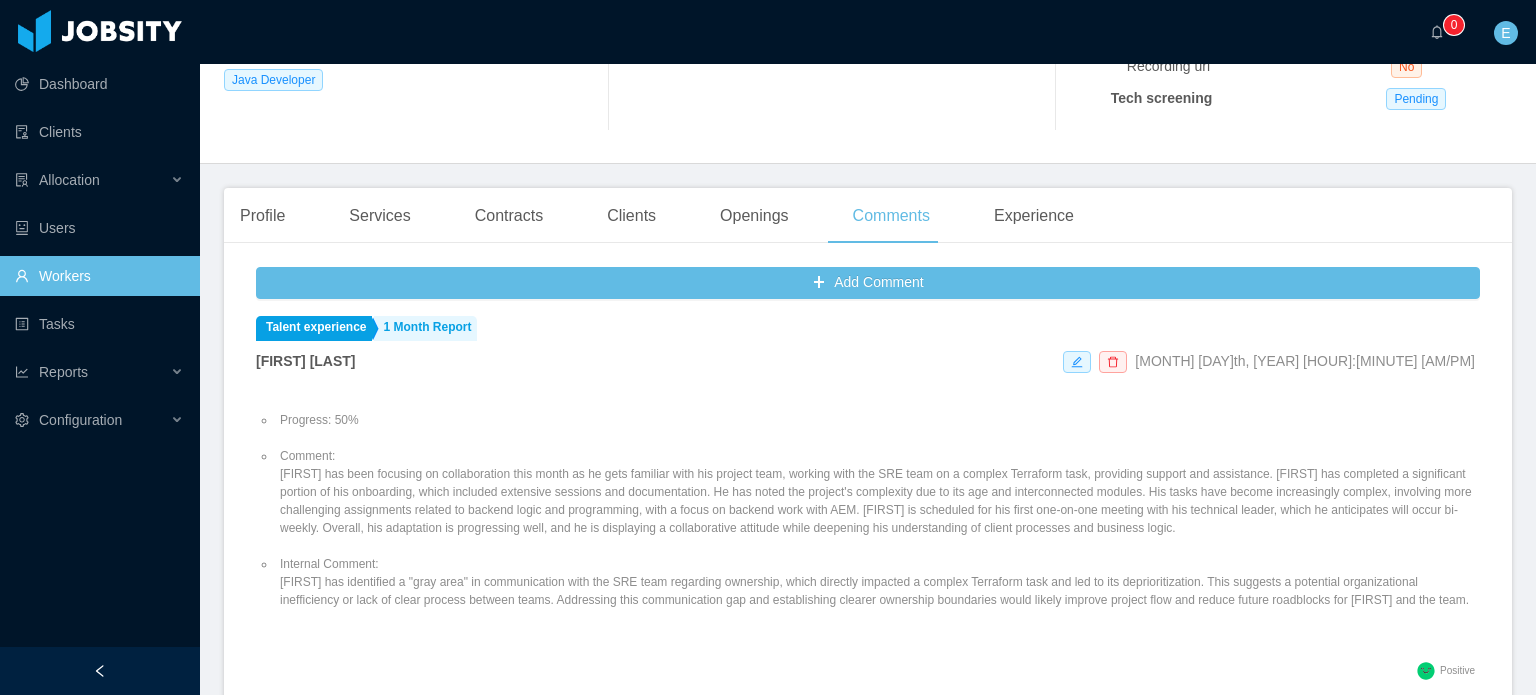 click on "Internal Comment: [FIRST] has identified a "gray area" in communication with the SRE team regarding ownership, which directly impacted a complex Terraform task and led to its deprioritization. This suggests a potential organizational inefficiency or lack of clear process between teams. Addressing this communication gap and establishing clearer ownership boundaries would likely improve project flow and reduce future roadblocks for [FIRST] and the team." at bounding box center [878, 582] 